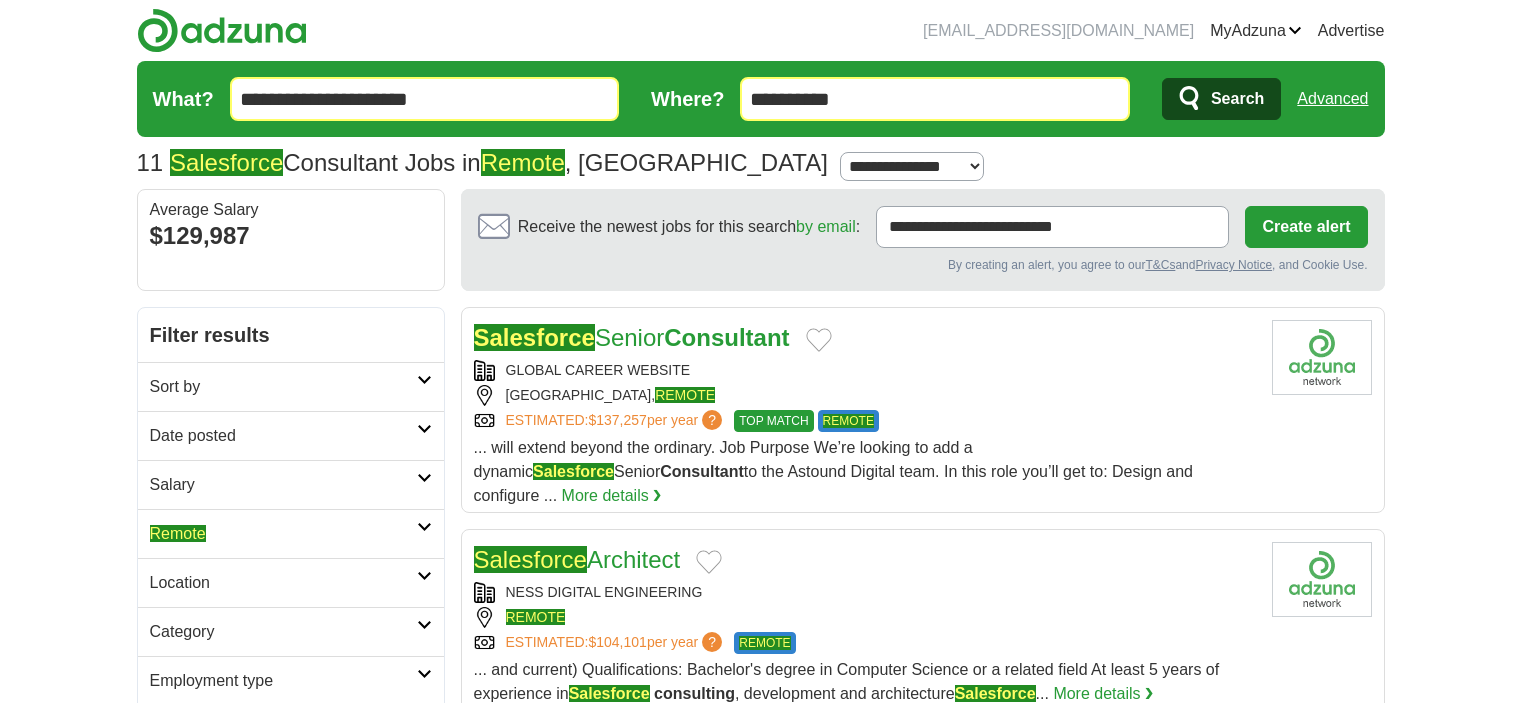 scroll, scrollTop: 0, scrollLeft: 0, axis: both 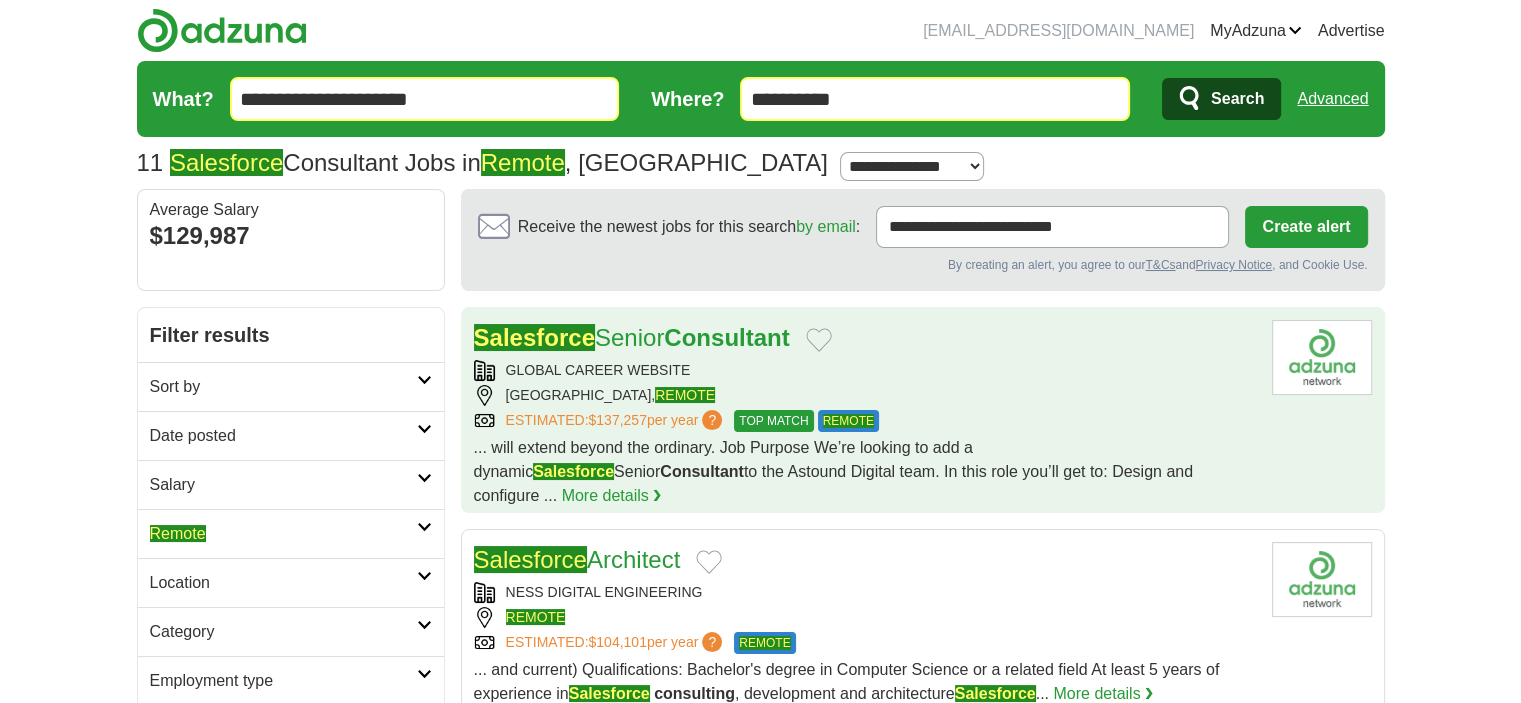 drag, startPoint x: 855, startPoint y: 391, endPoint x: 840, endPoint y: 387, distance: 15.524175 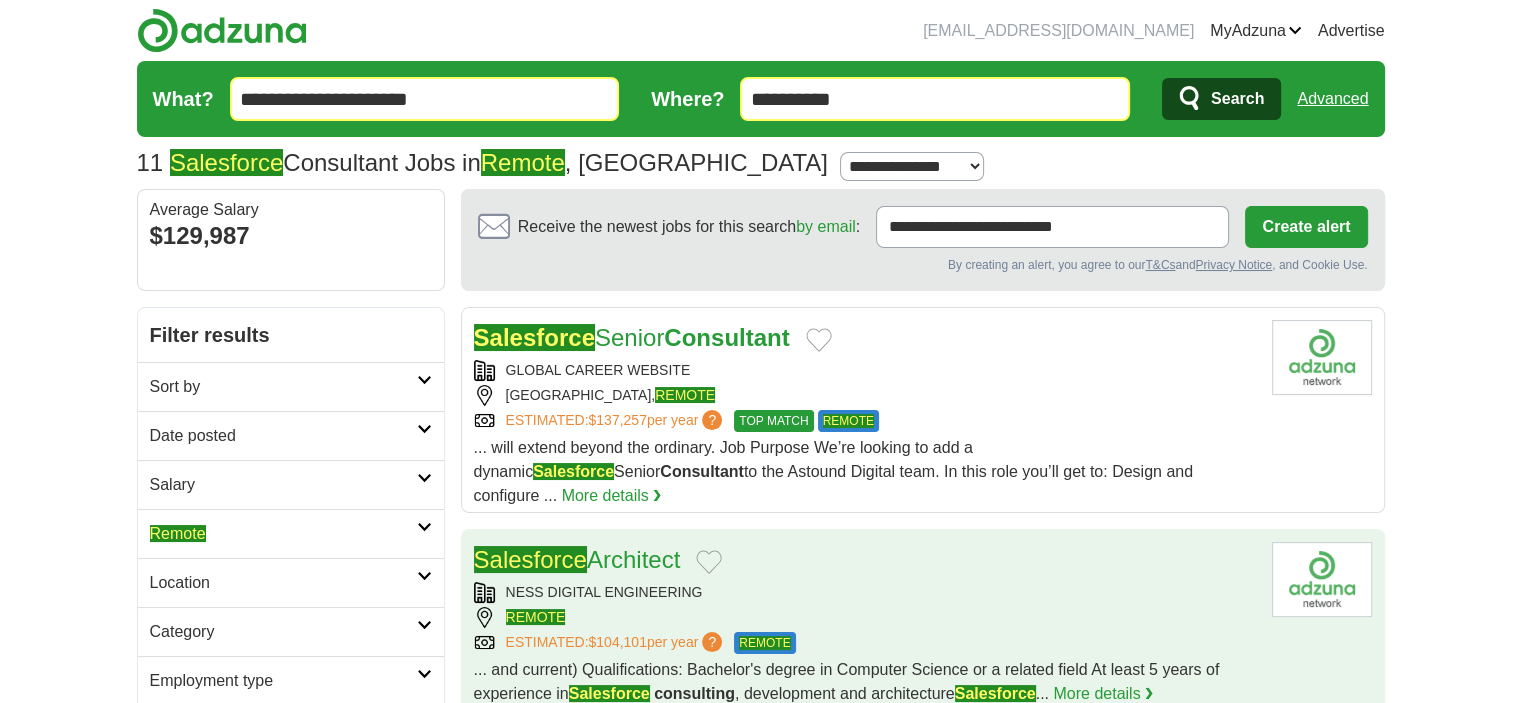click on "Salesforce  Architect" at bounding box center (865, 560) 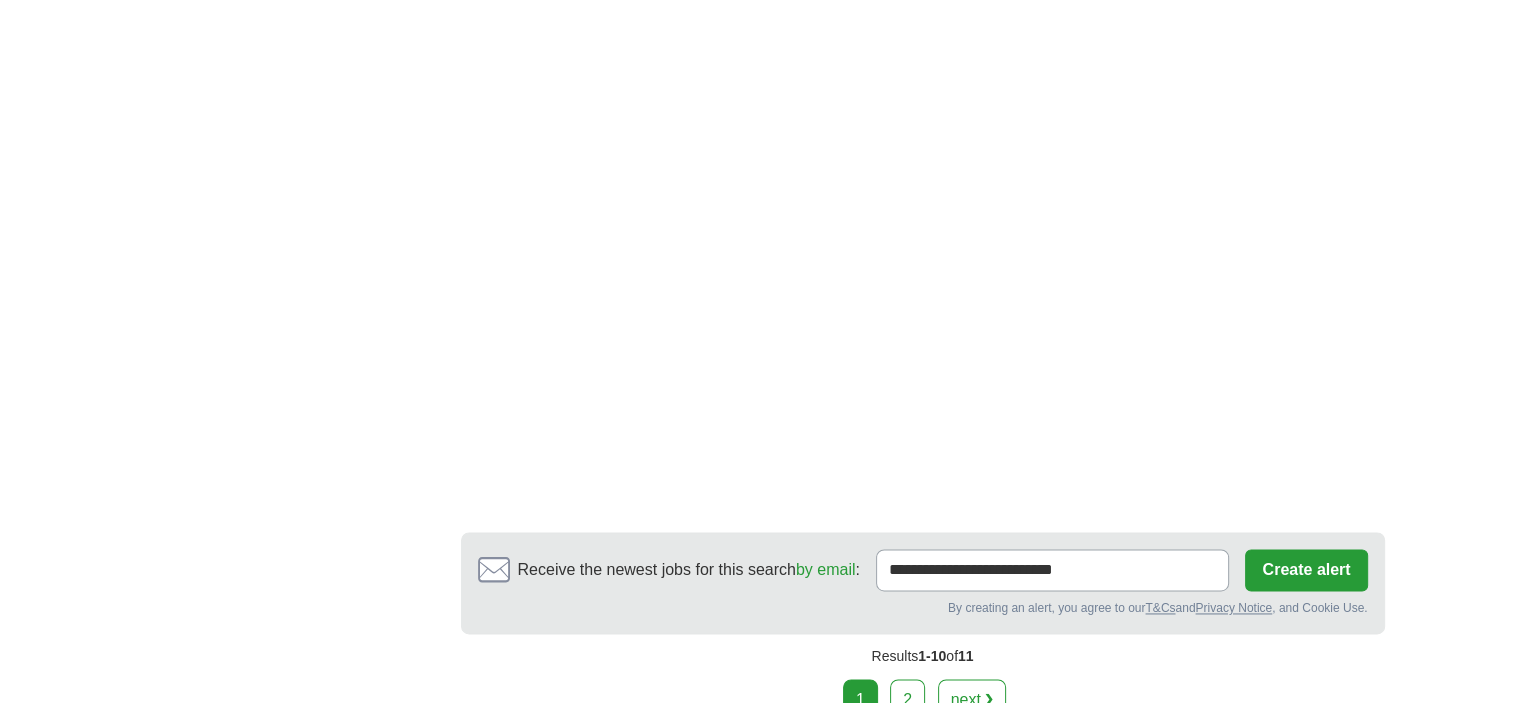 scroll, scrollTop: 3185, scrollLeft: 0, axis: vertical 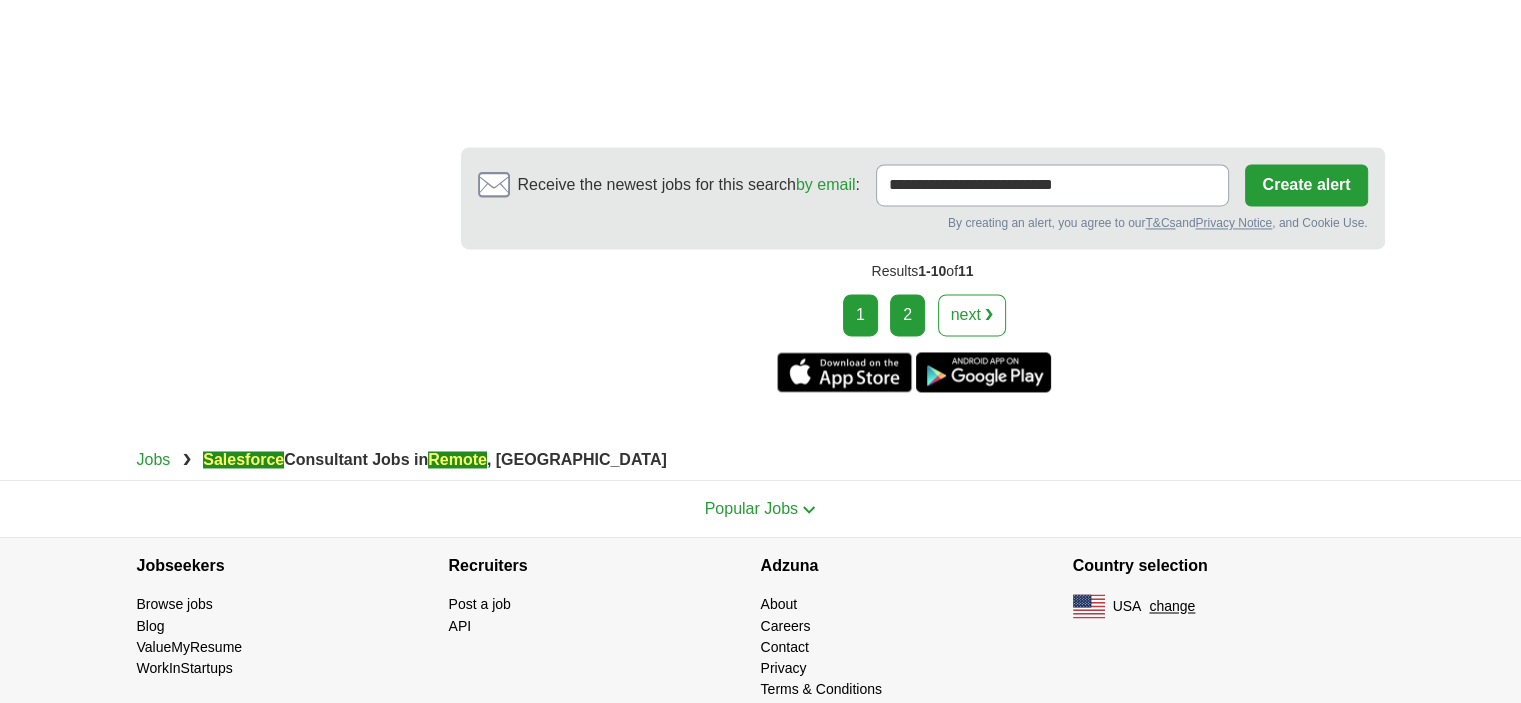 click on "2" at bounding box center (907, 315) 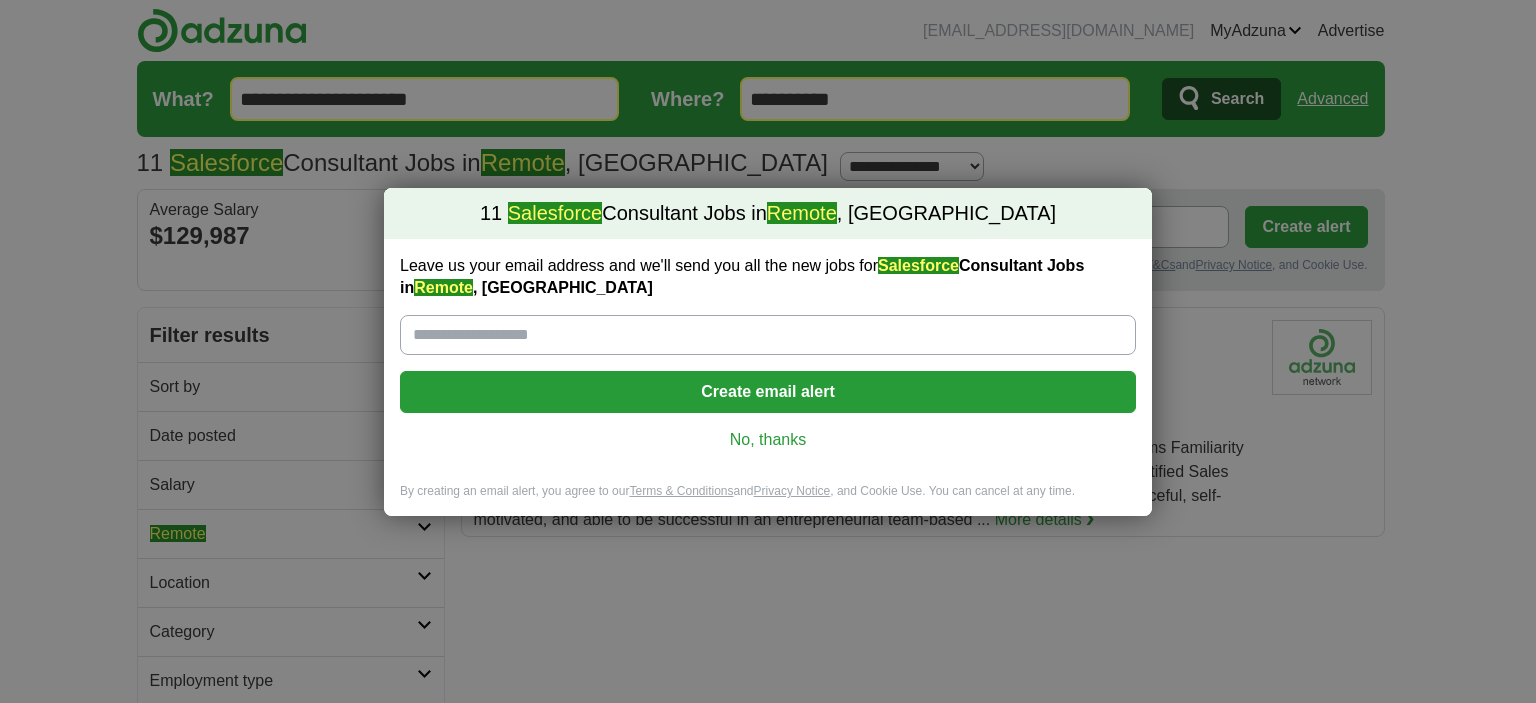 scroll, scrollTop: 0, scrollLeft: 0, axis: both 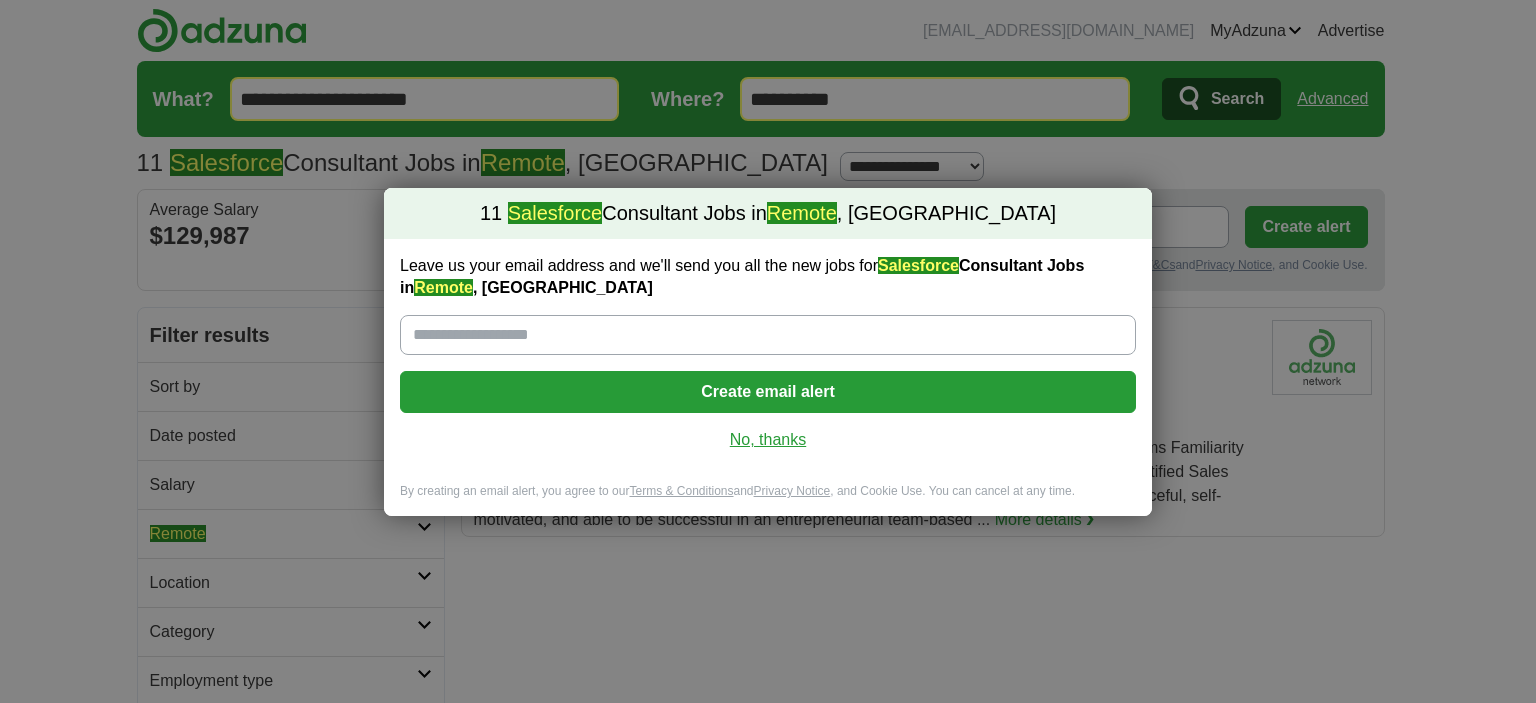 click on "Leave us your email address and we'll send you all the new jobs for  Salesforce  Consultant  Jobs in  Remote , [GEOGRAPHIC_DATA]
Create email alert
No, thanks" at bounding box center [768, 361] 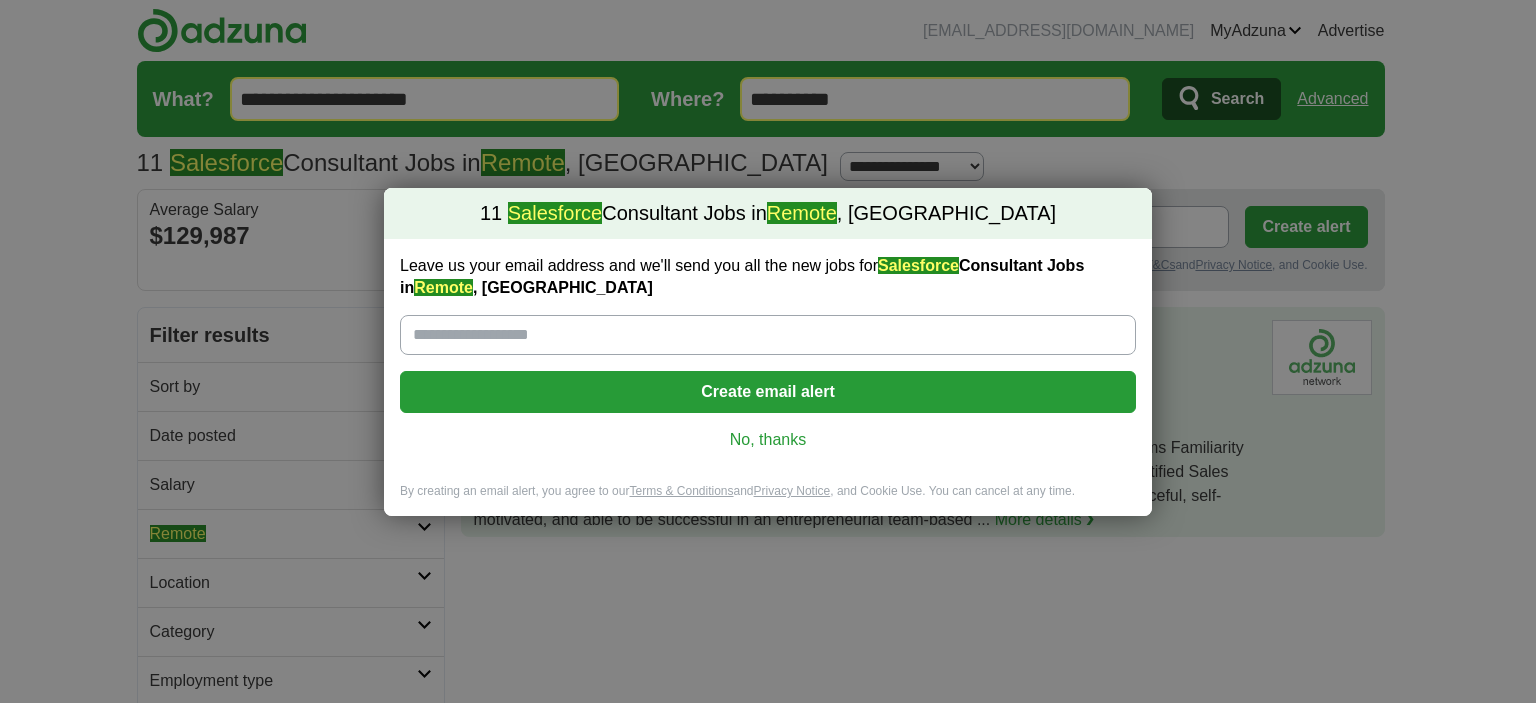 click on "No, thanks" at bounding box center [768, 440] 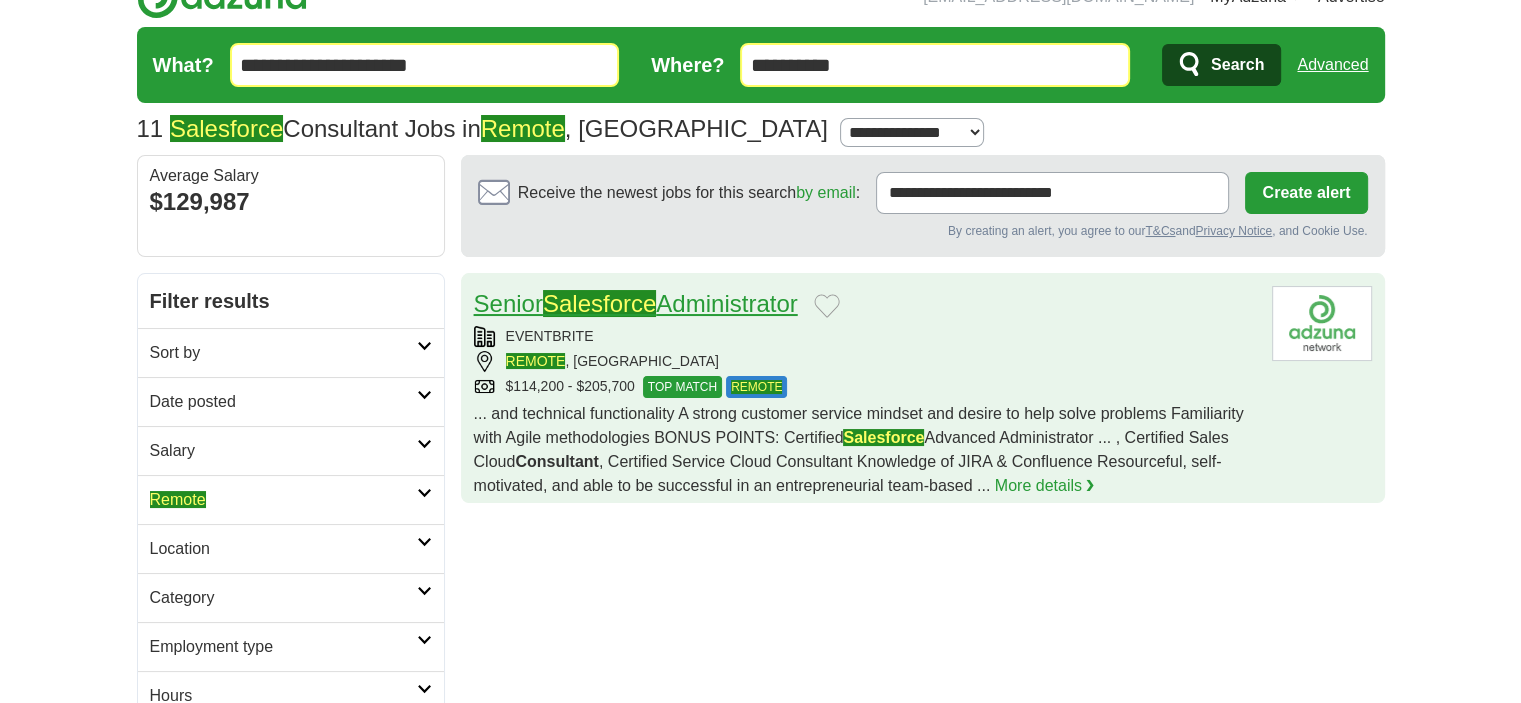 scroll, scrollTop: 0, scrollLeft: 0, axis: both 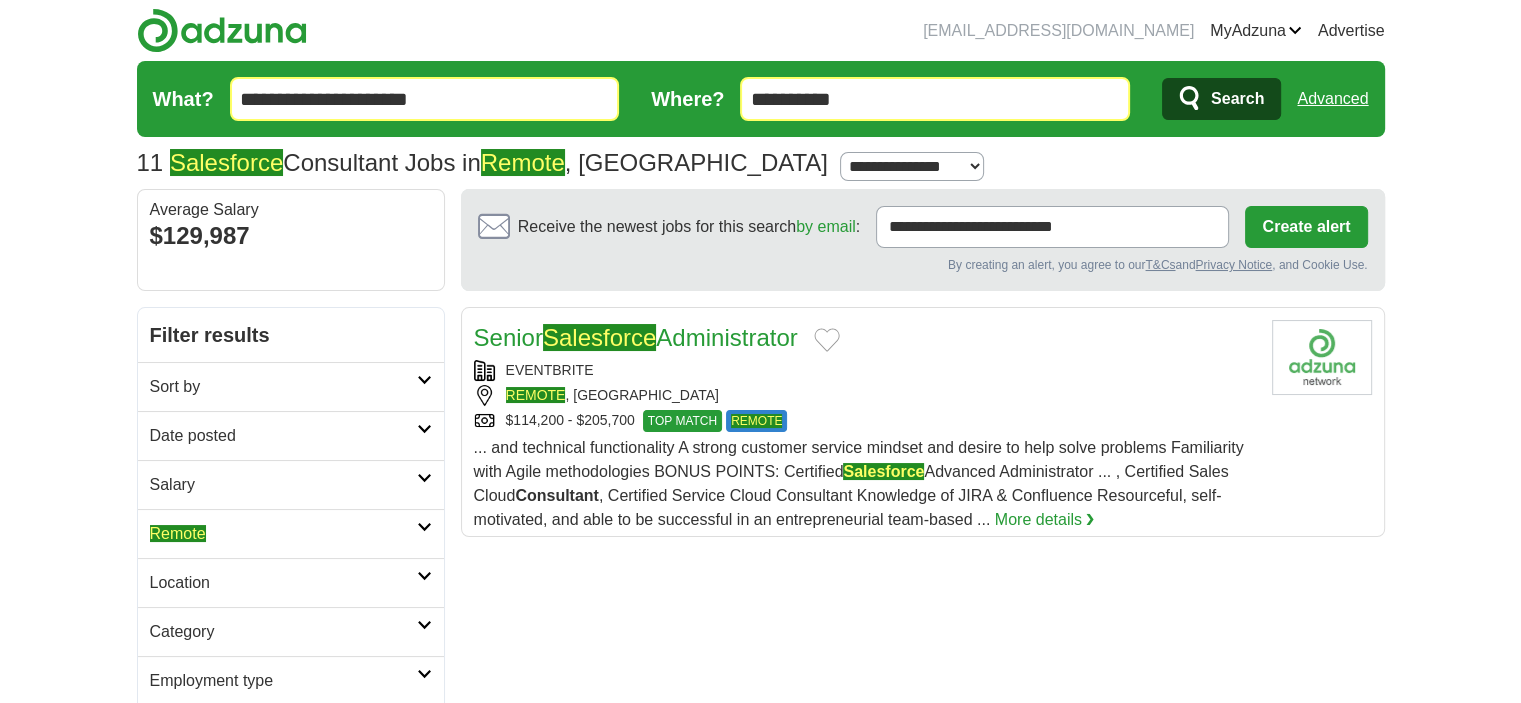 click on "**********" at bounding box center [425, 99] 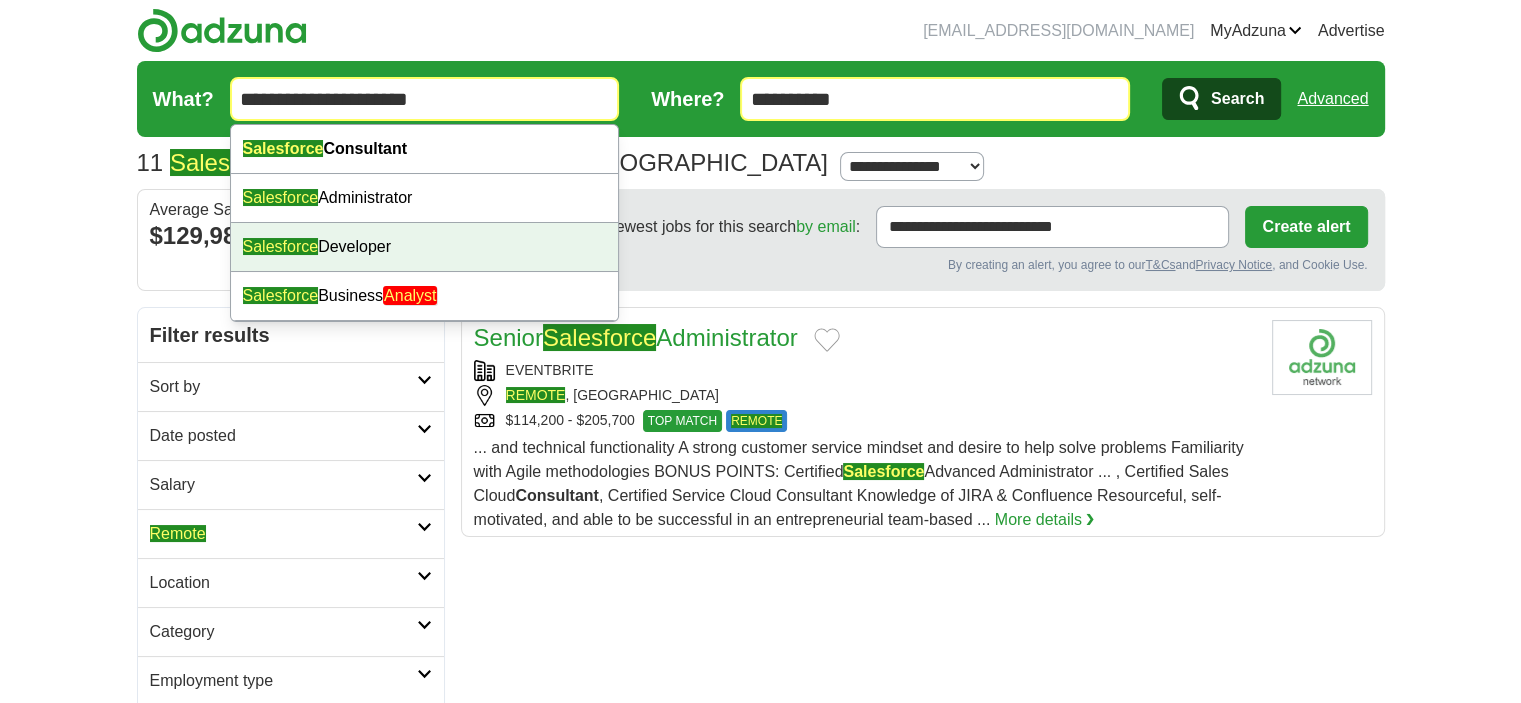 click on "Salesforce  Developer" at bounding box center (425, 247) 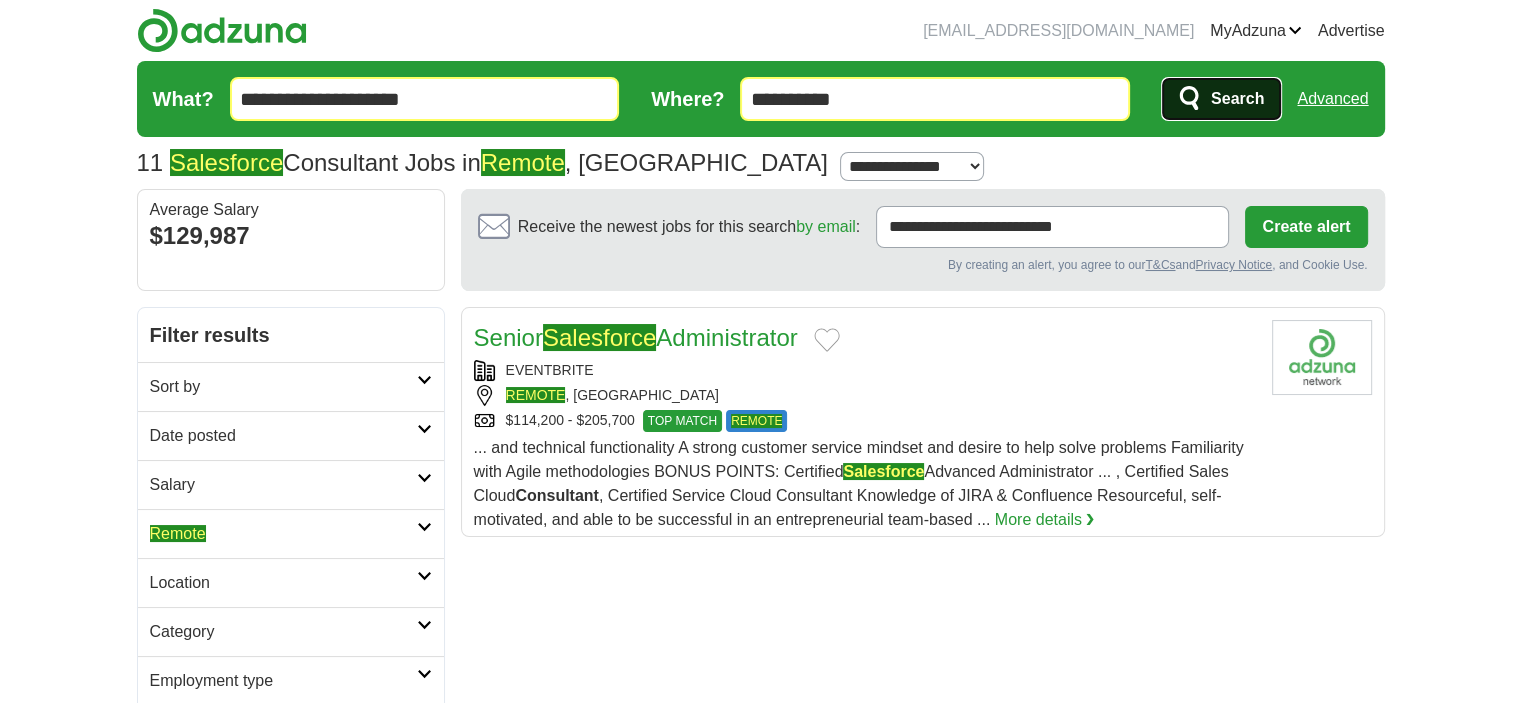 click on "Search" at bounding box center [1237, 99] 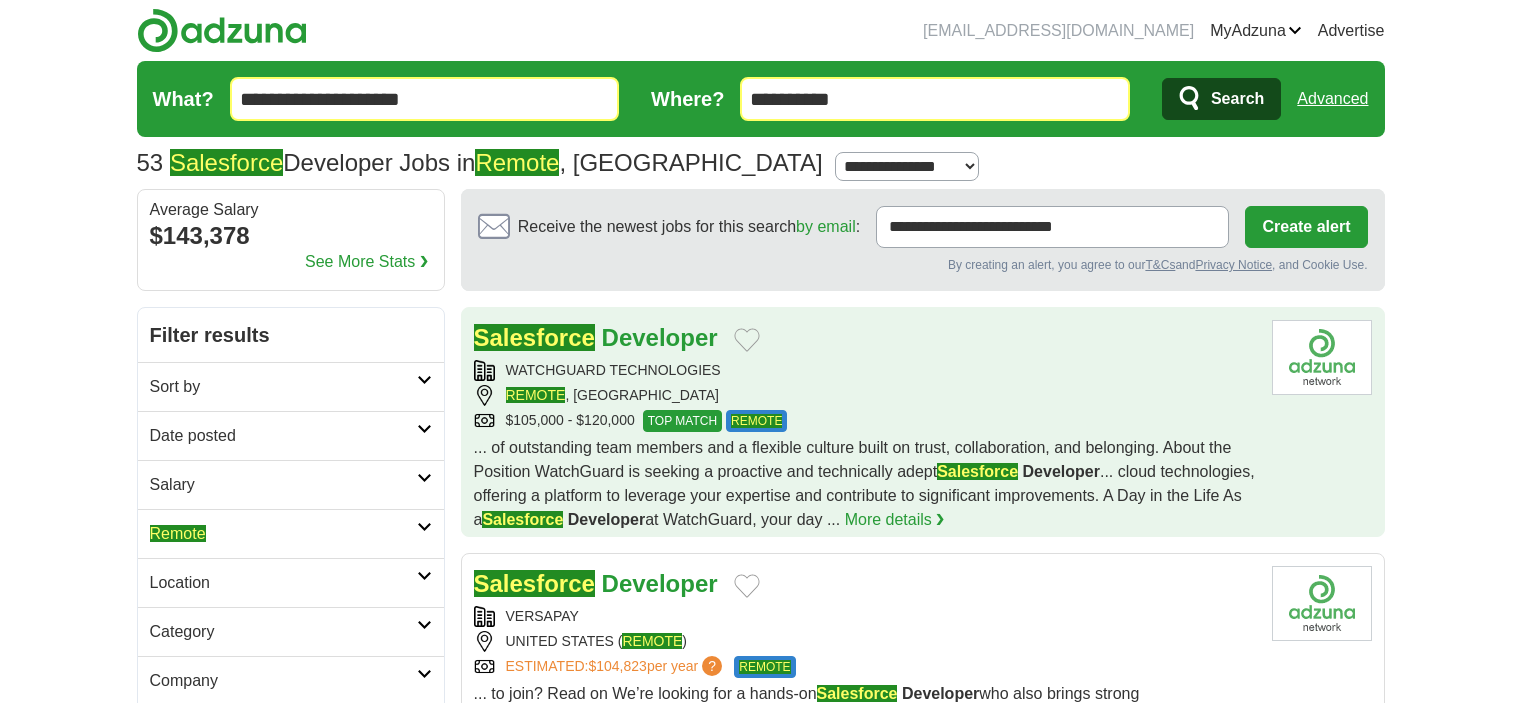 scroll, scrollTop: 0, scrollLeft: 0, axis: both 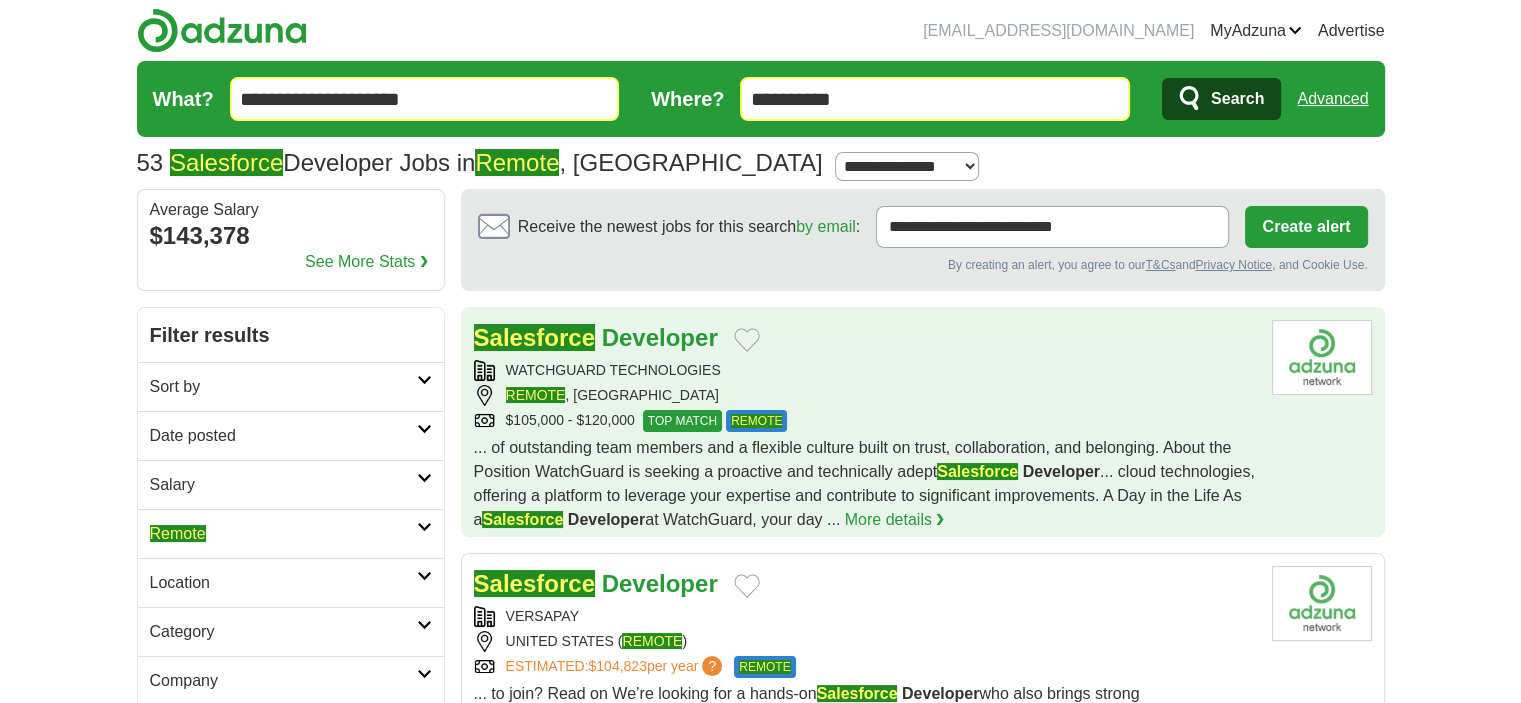 click on "REMOTE , USA" at bounding box center [865, 395] 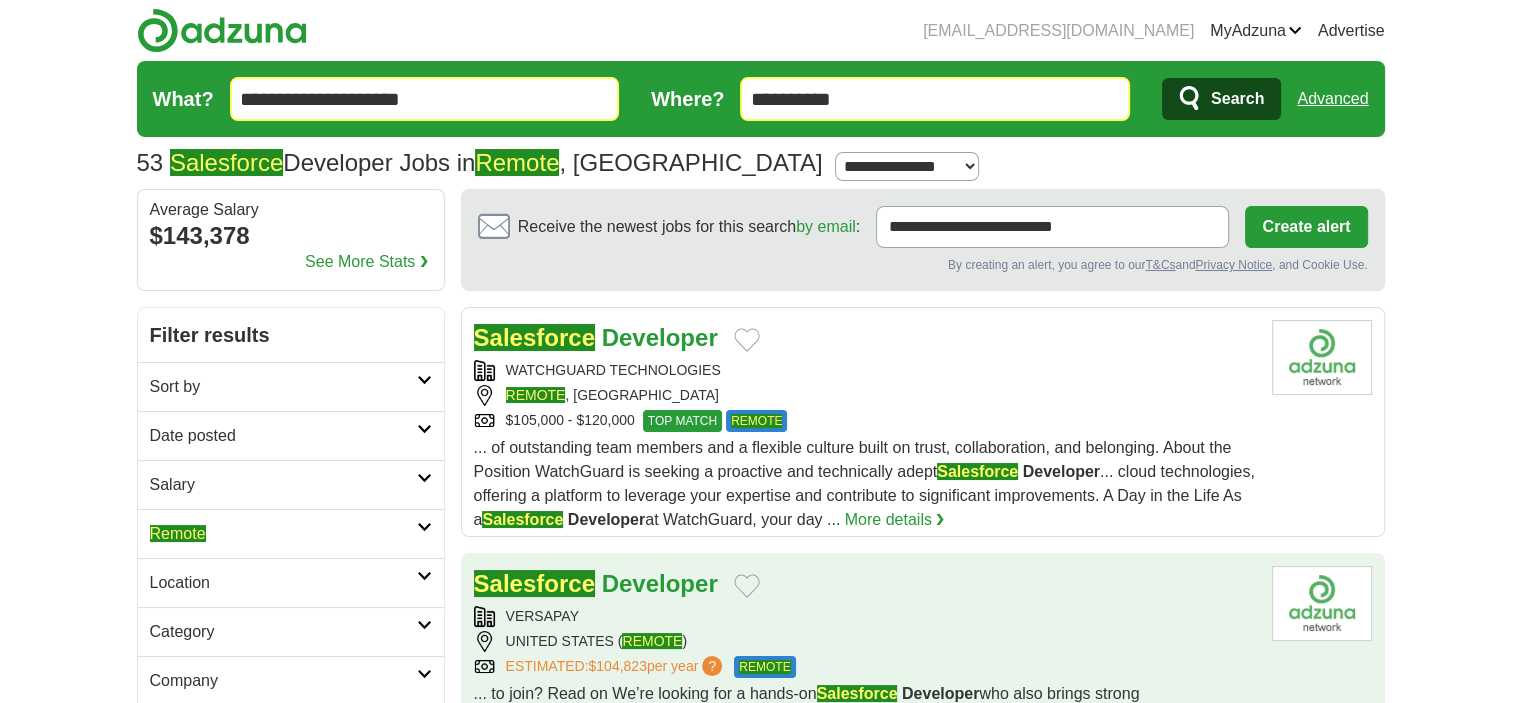 click on "Salesforce   Developer" at bounding box center [865, 584] 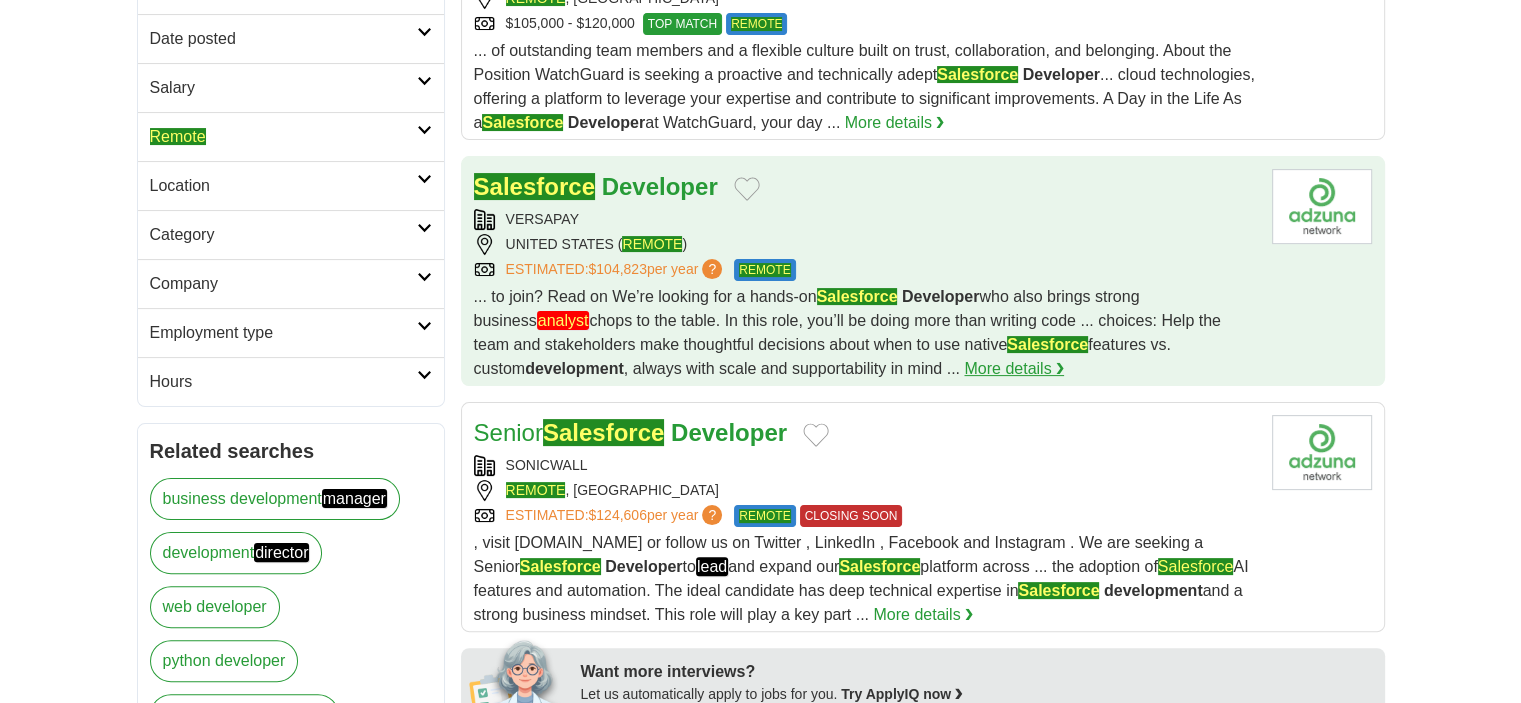 scroll, scrollTop: 400, scrollLeft: 0, axis: vertical 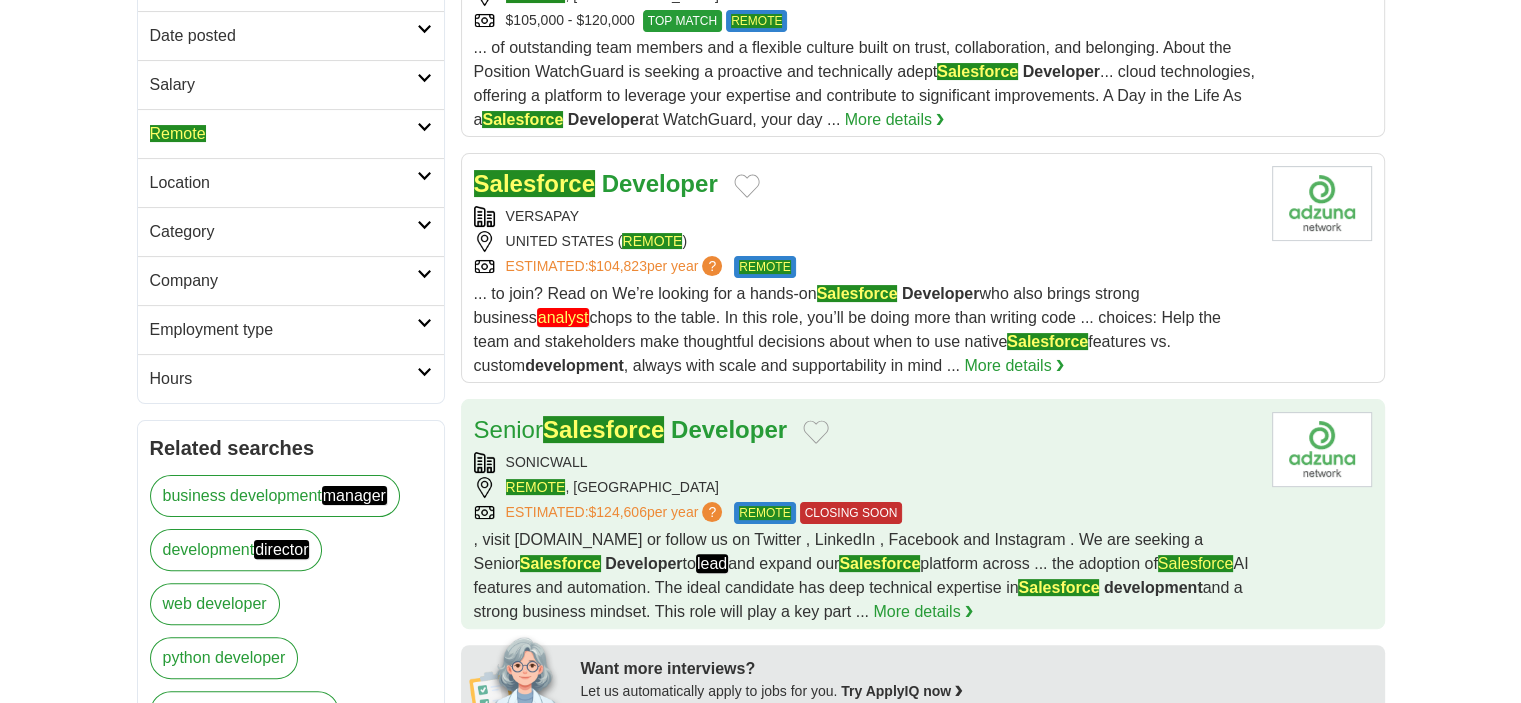 click on "ESTIMATED:
$124,606
per year
?
REMOTE CLOSING SOON" at bounding box center [865, 513] 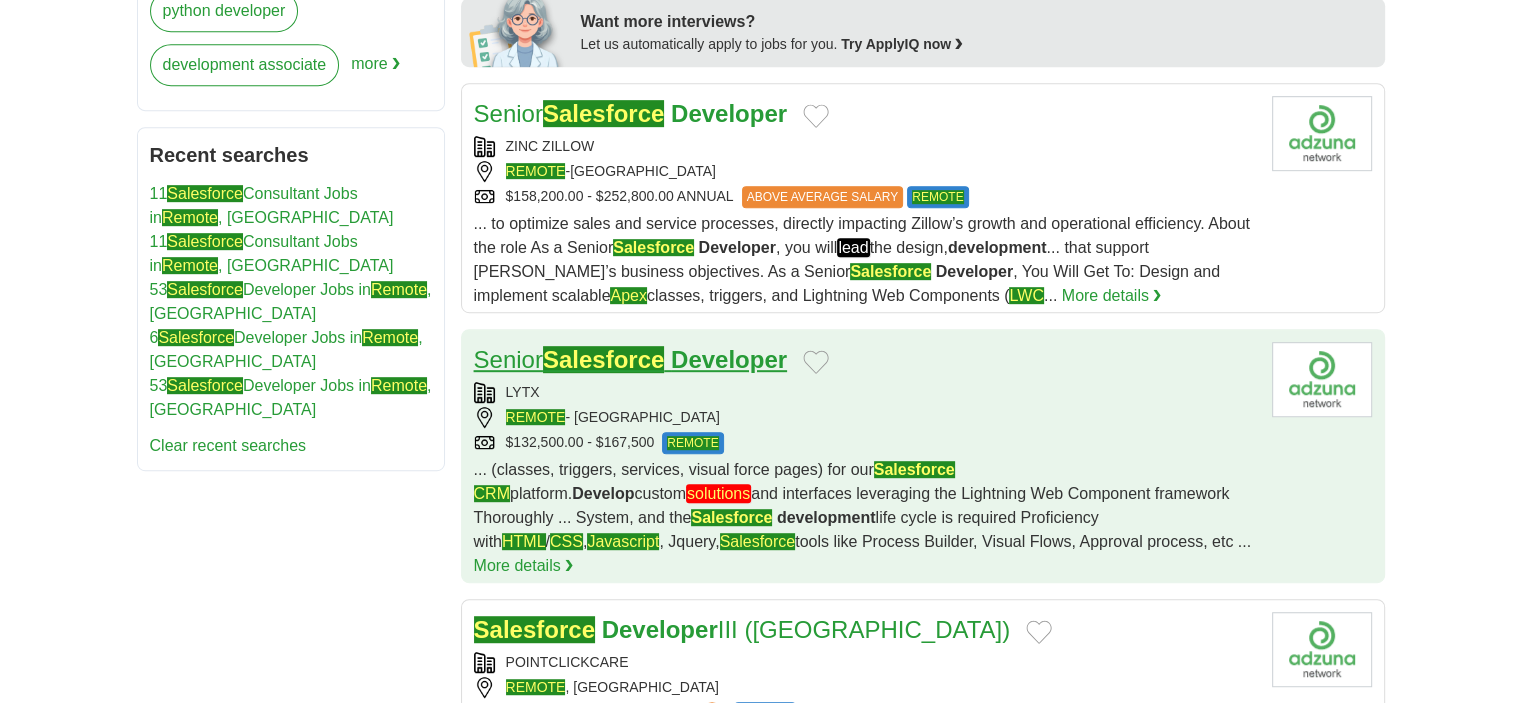 scroll, scrollTop: 1000, scrollLeft: 0, axis: vertical 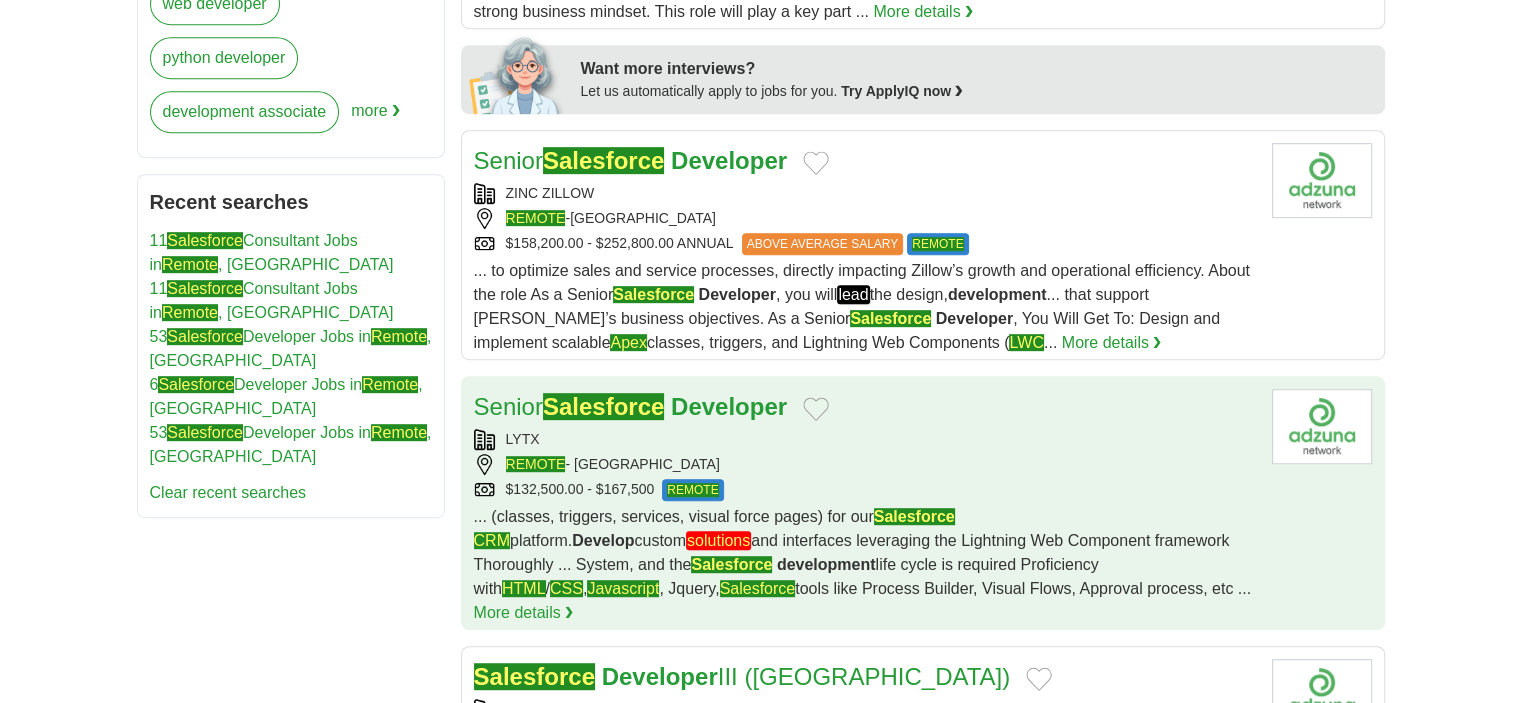 click on "REMOTE  - USA" at bounding box center (865, 464) 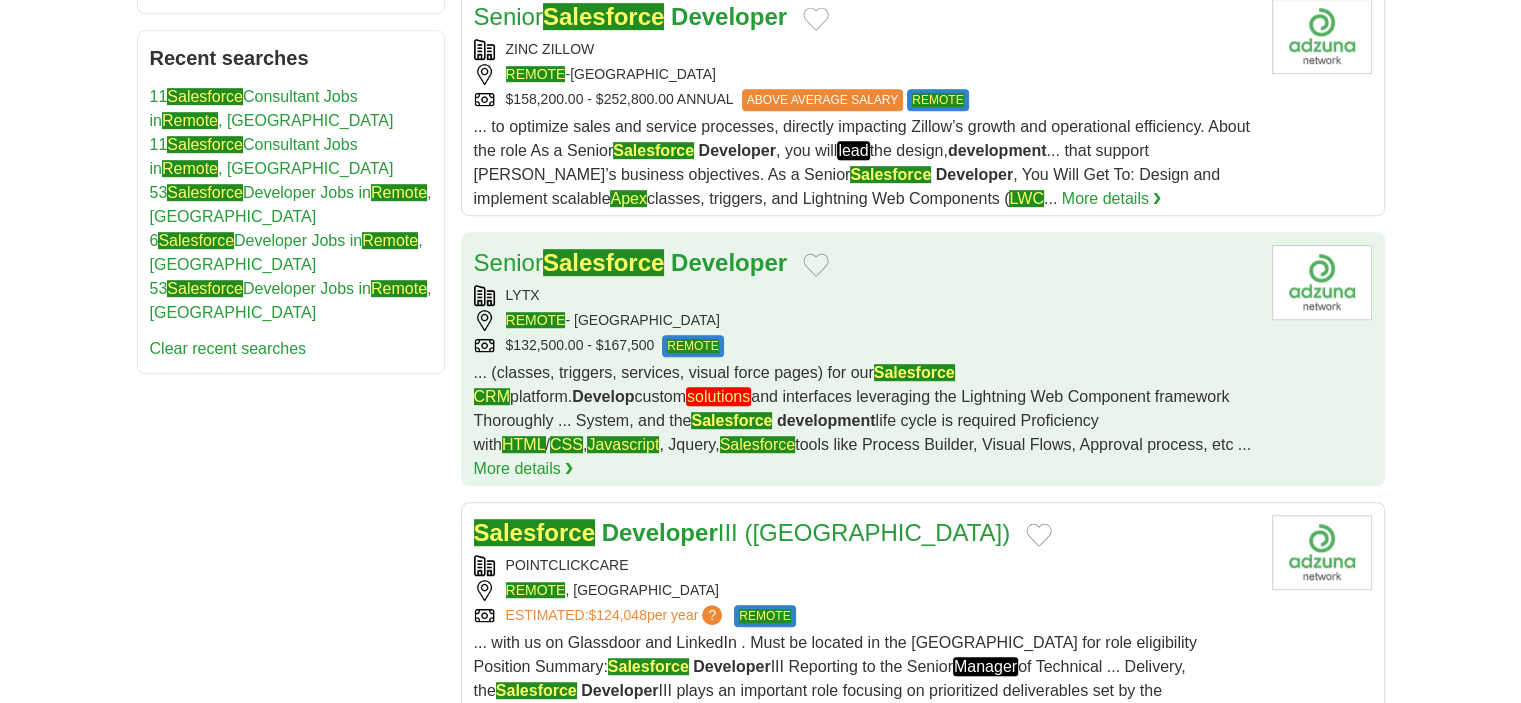 scroll, scrollTop: 1200, scrollLeft: 0, axis: vertical 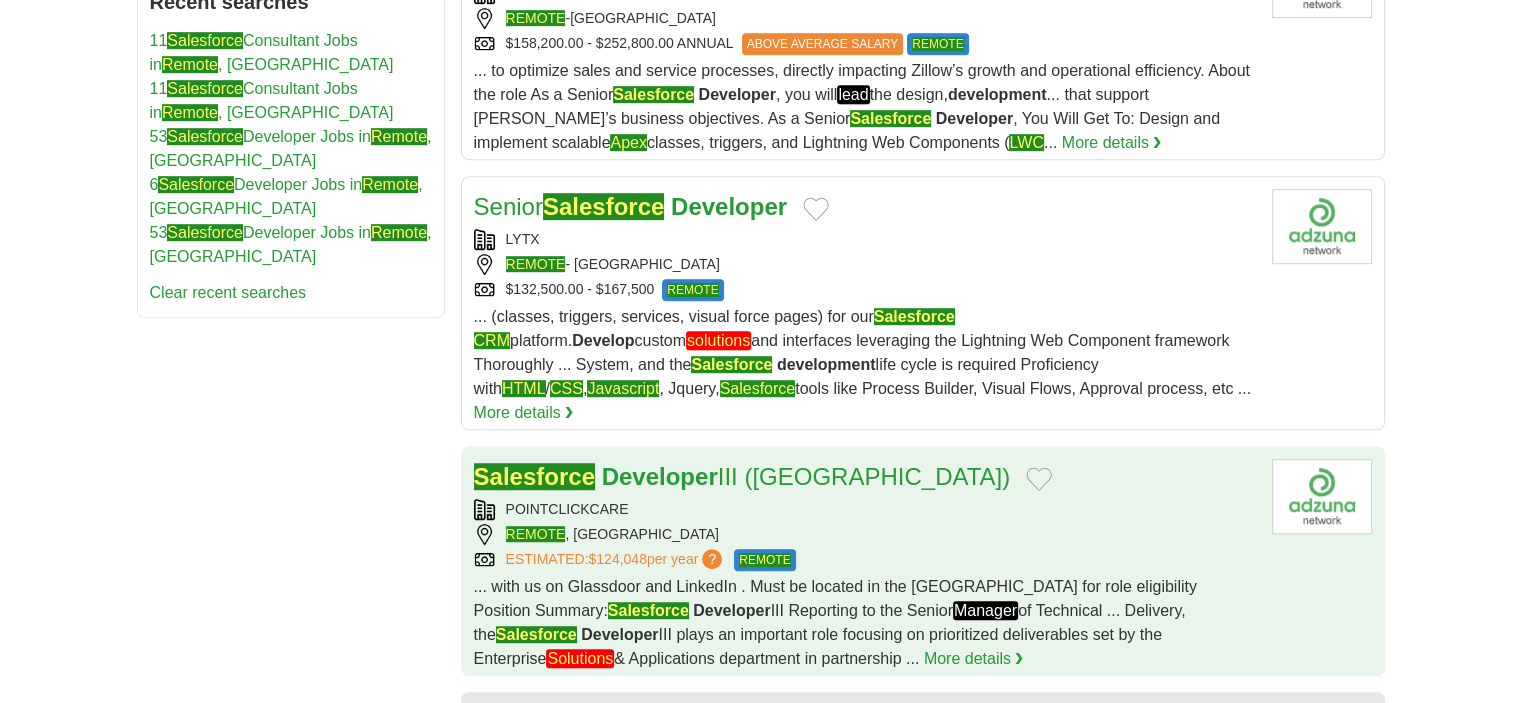 click on "REMOTE , USA" at bounding box center [865, 534] 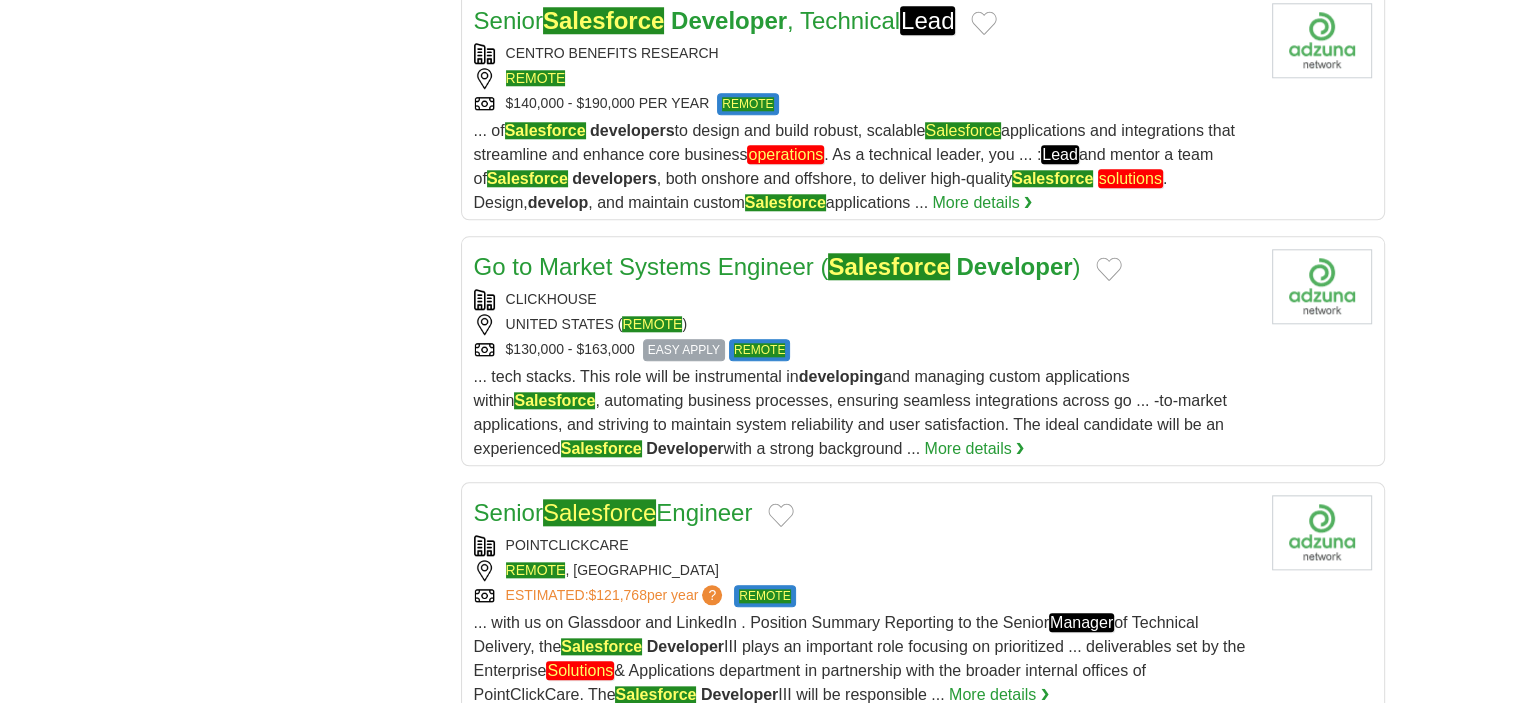 scroll, scrollTop: 1800, scrollLeft: 0, axis: vertical 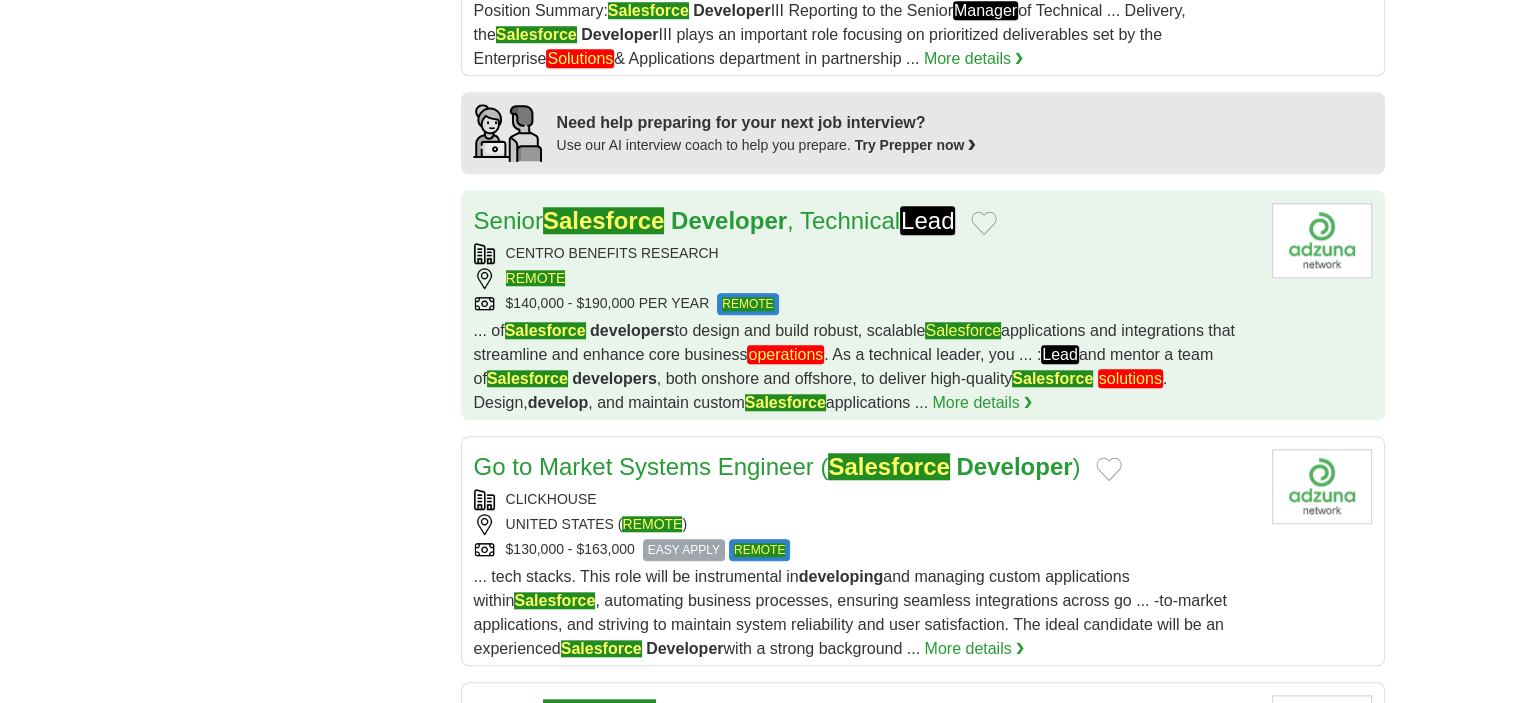 click on "REMOTE" at bounding box center (865, 278) 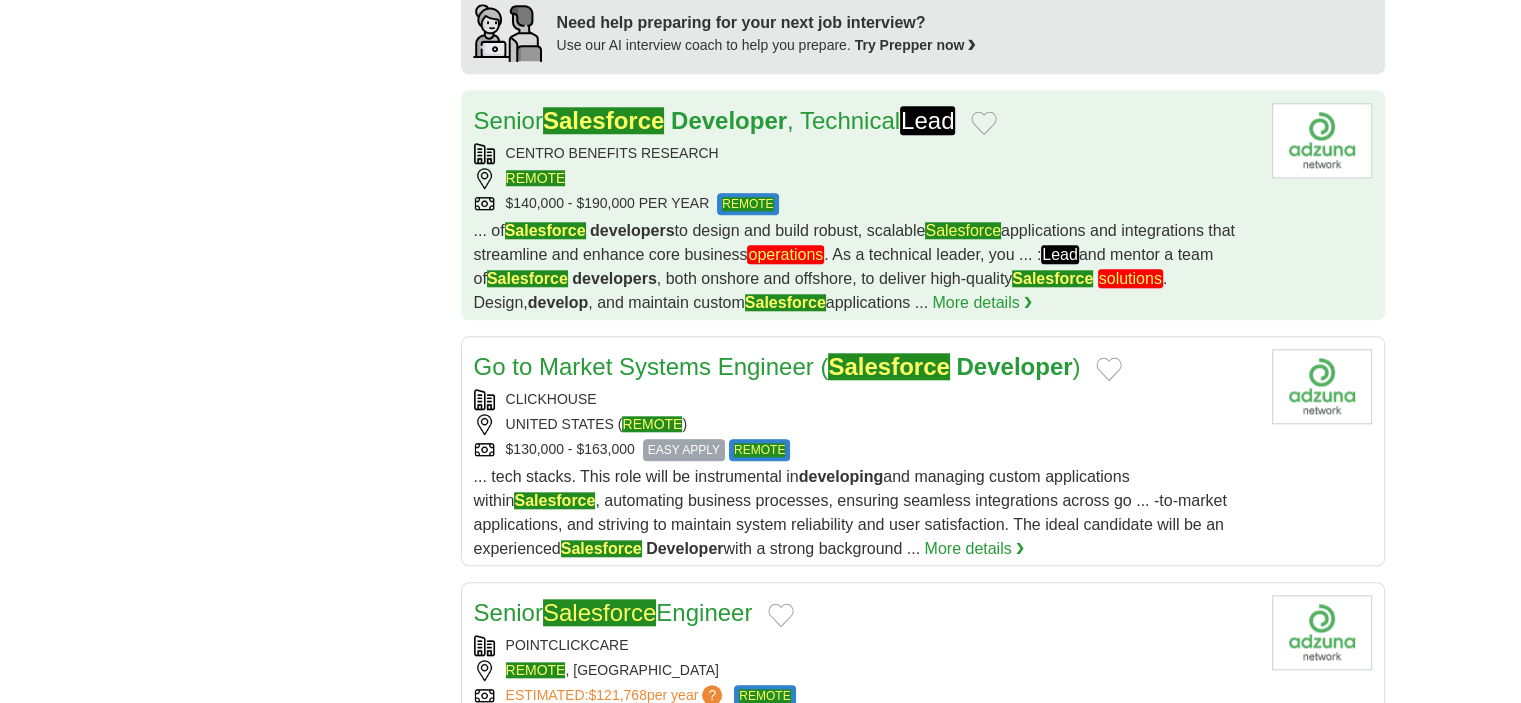 scroll, scrollTop: 2000, scrollLeft: 0, axis: vertical 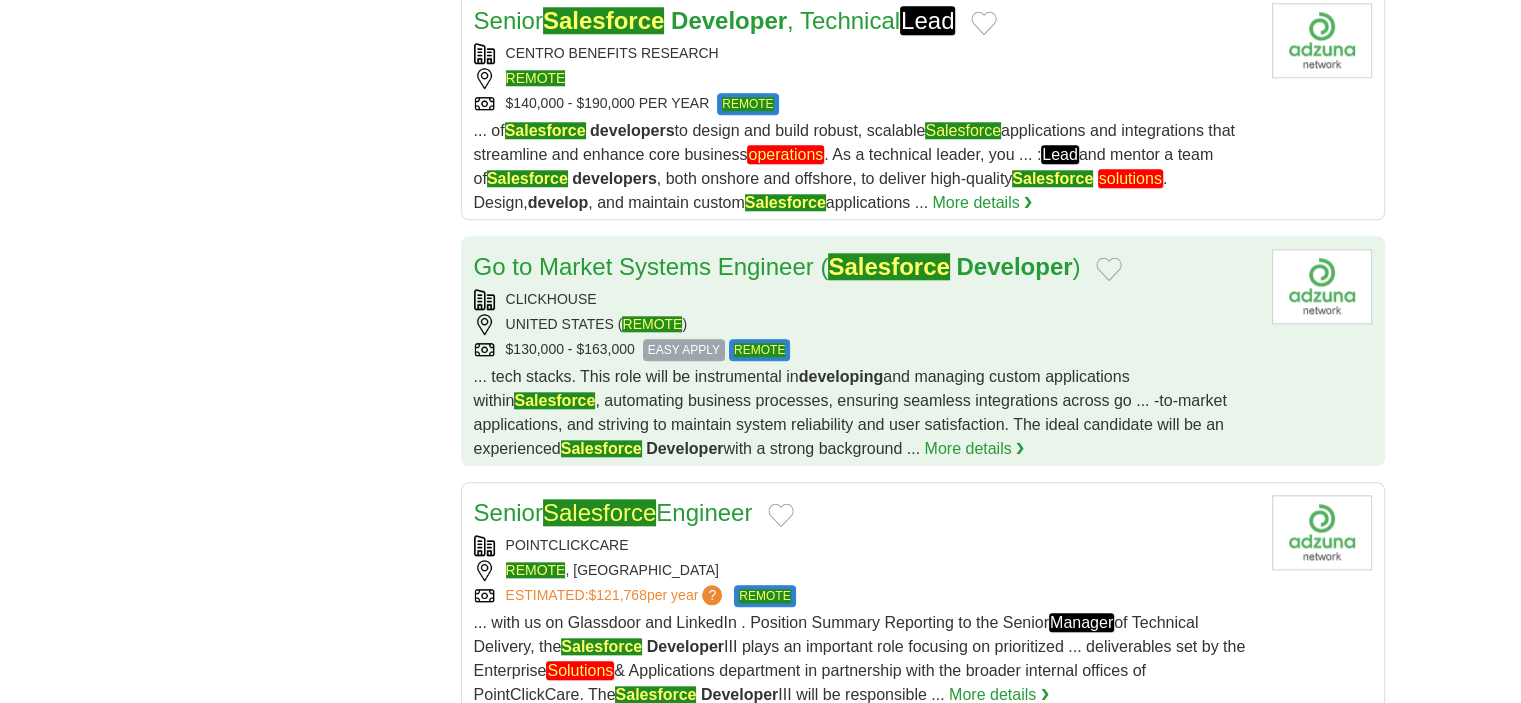 click on "$130,000 - $163,000
EASY APPLY REMOTE" at bounding box center (865, 350) 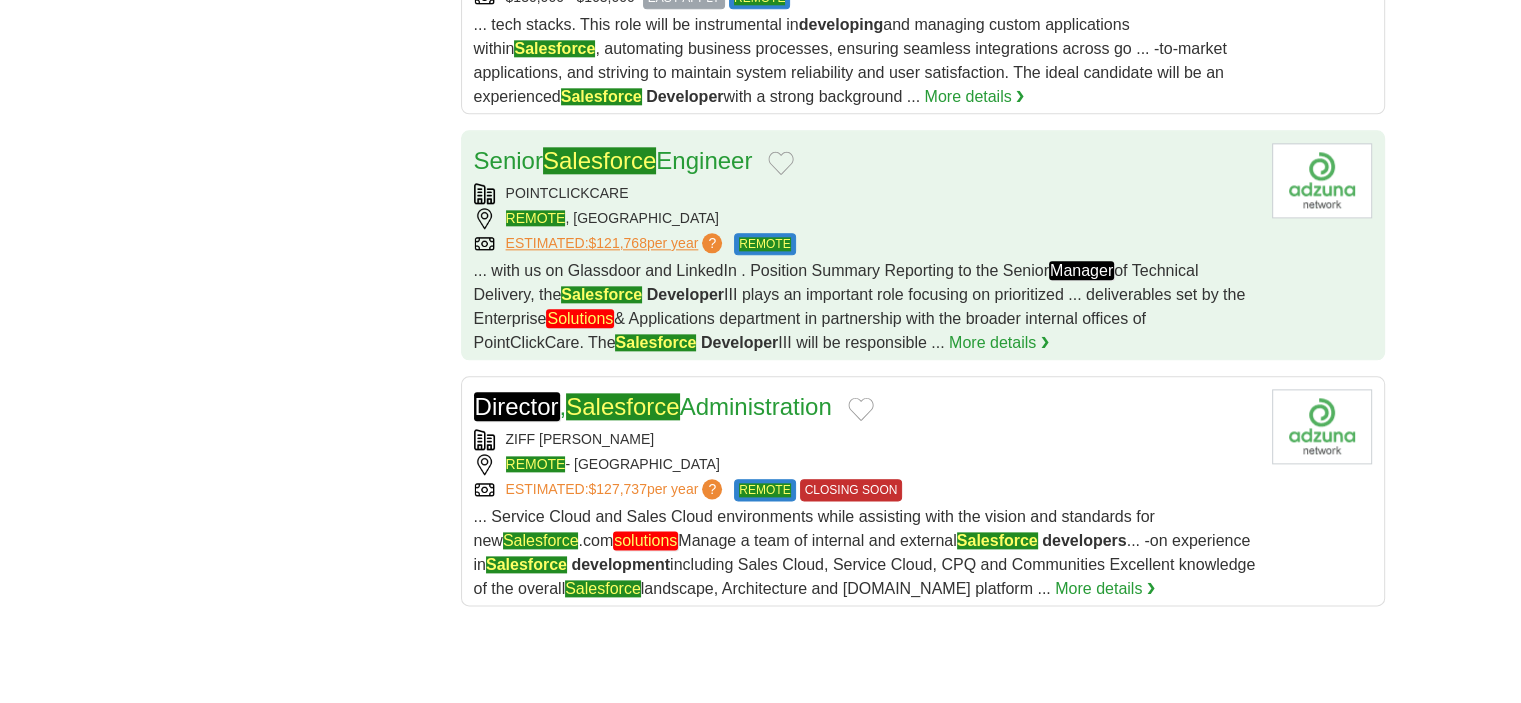 scroll, scrollTop: 2400, scrollLeft: 0, axis: vertical 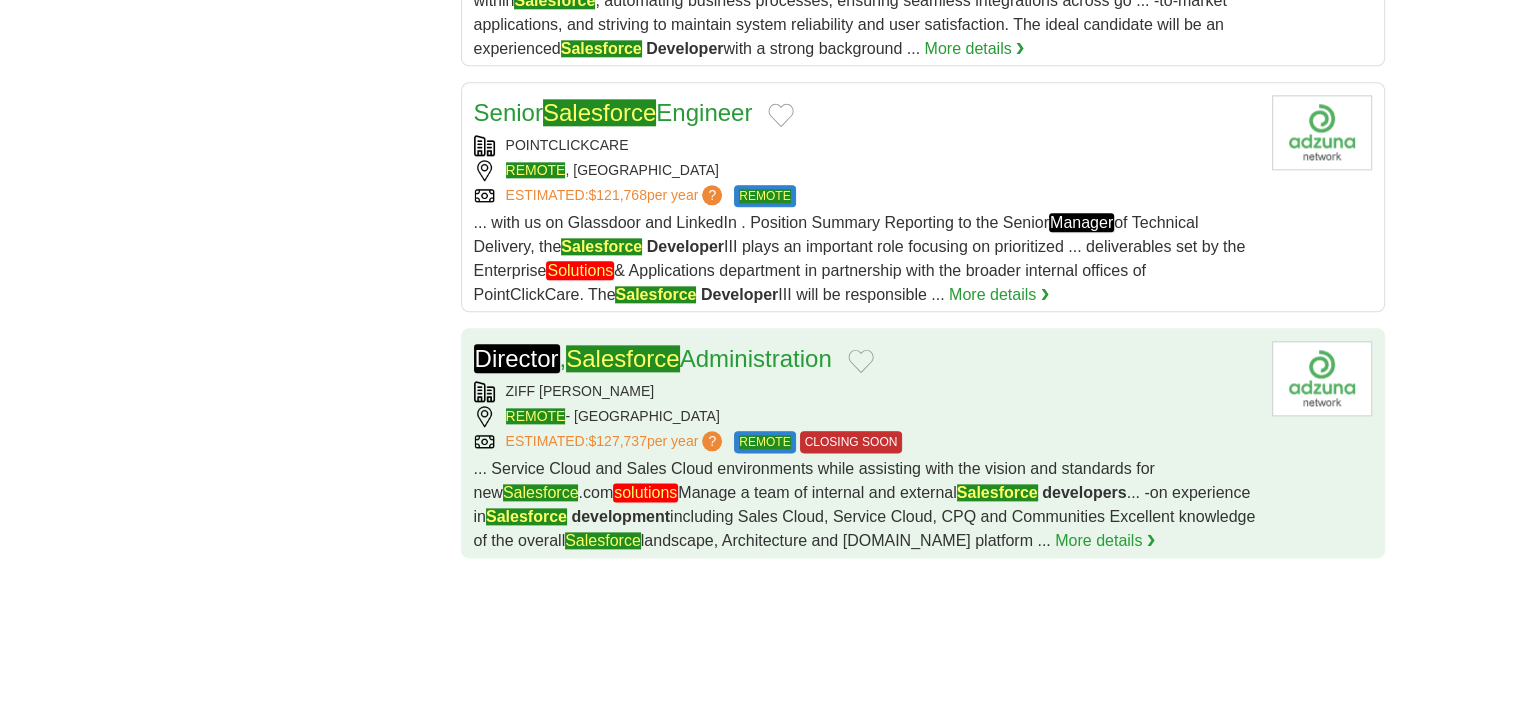 click on "ZIFF DAVIS" at bounding box center (865, 391) 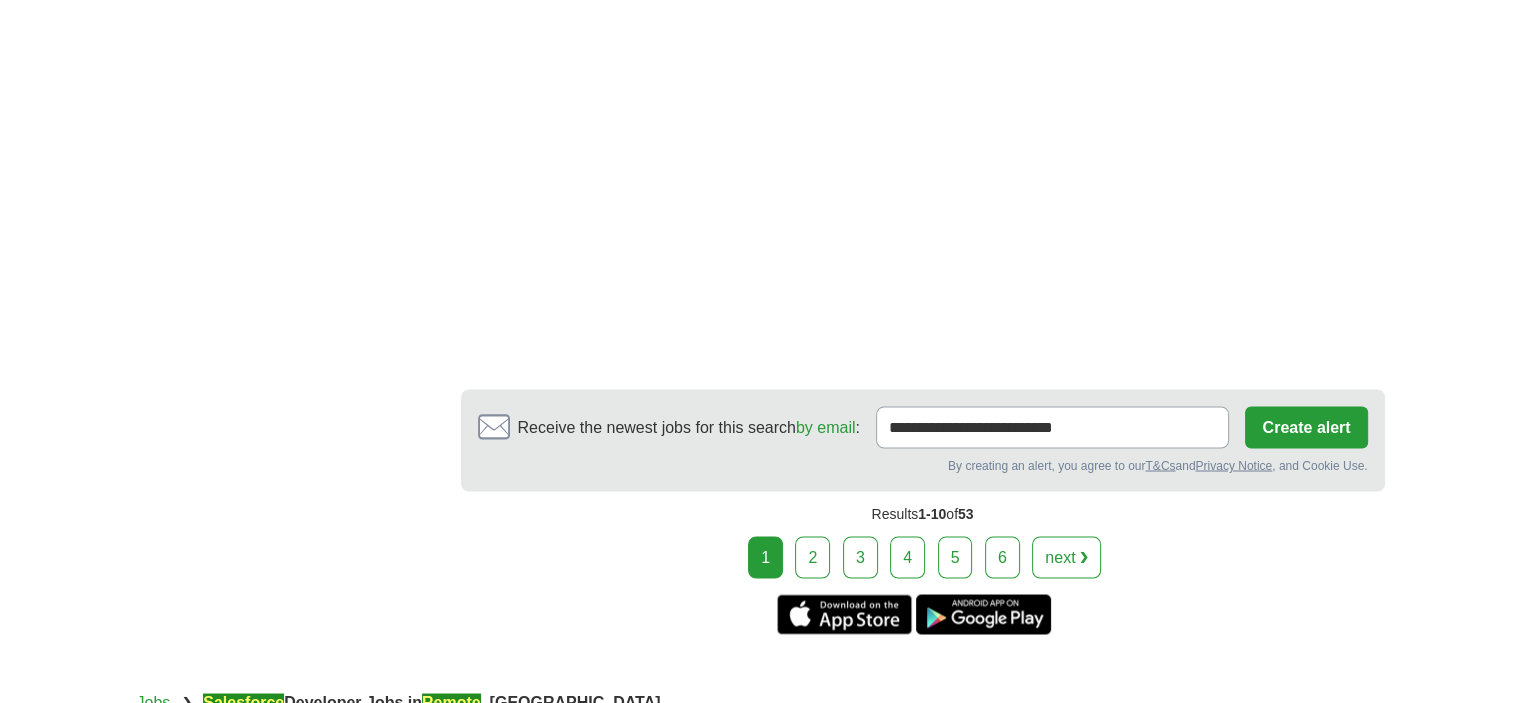 scroll, scrollTop: 3400, scrollLeft: 0, axis: vertical 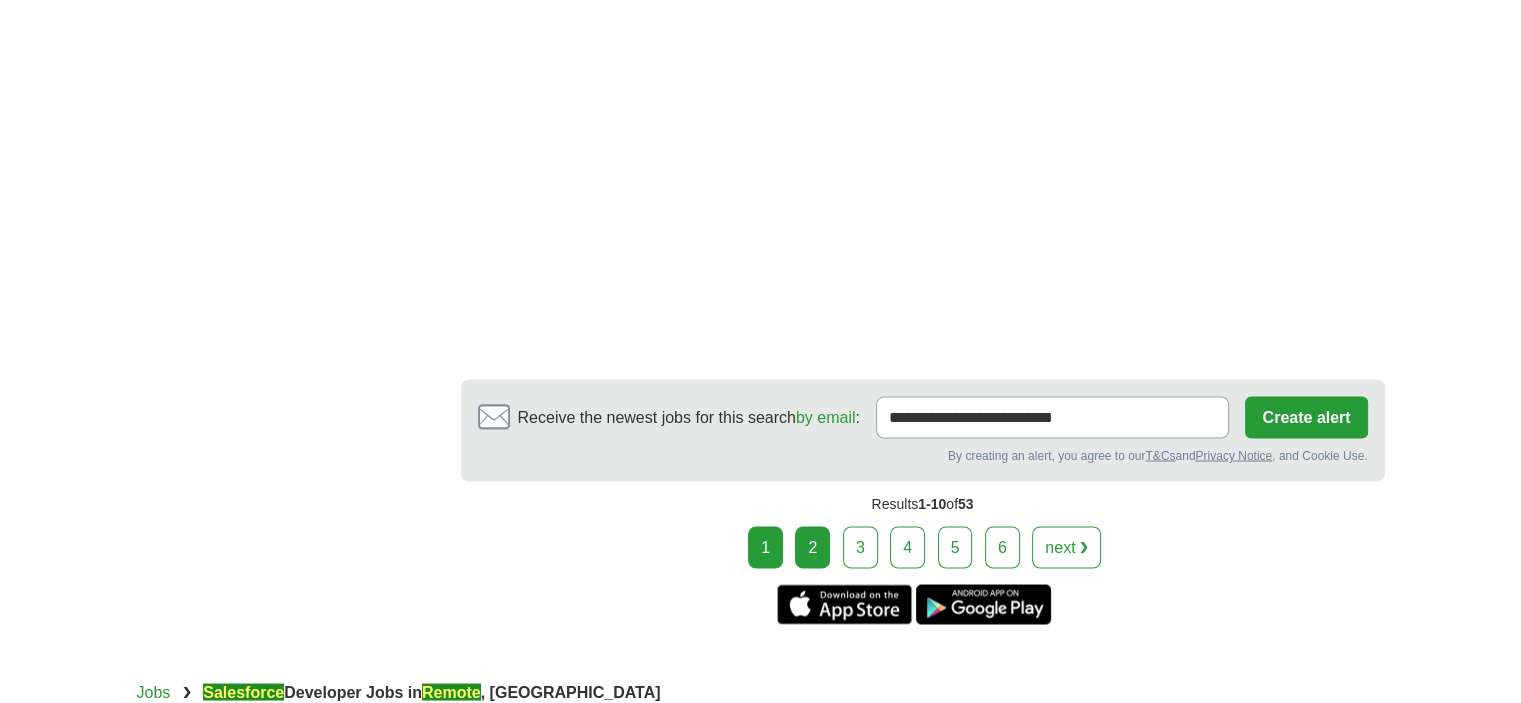 click on "2" at bounding box center (812, 547) 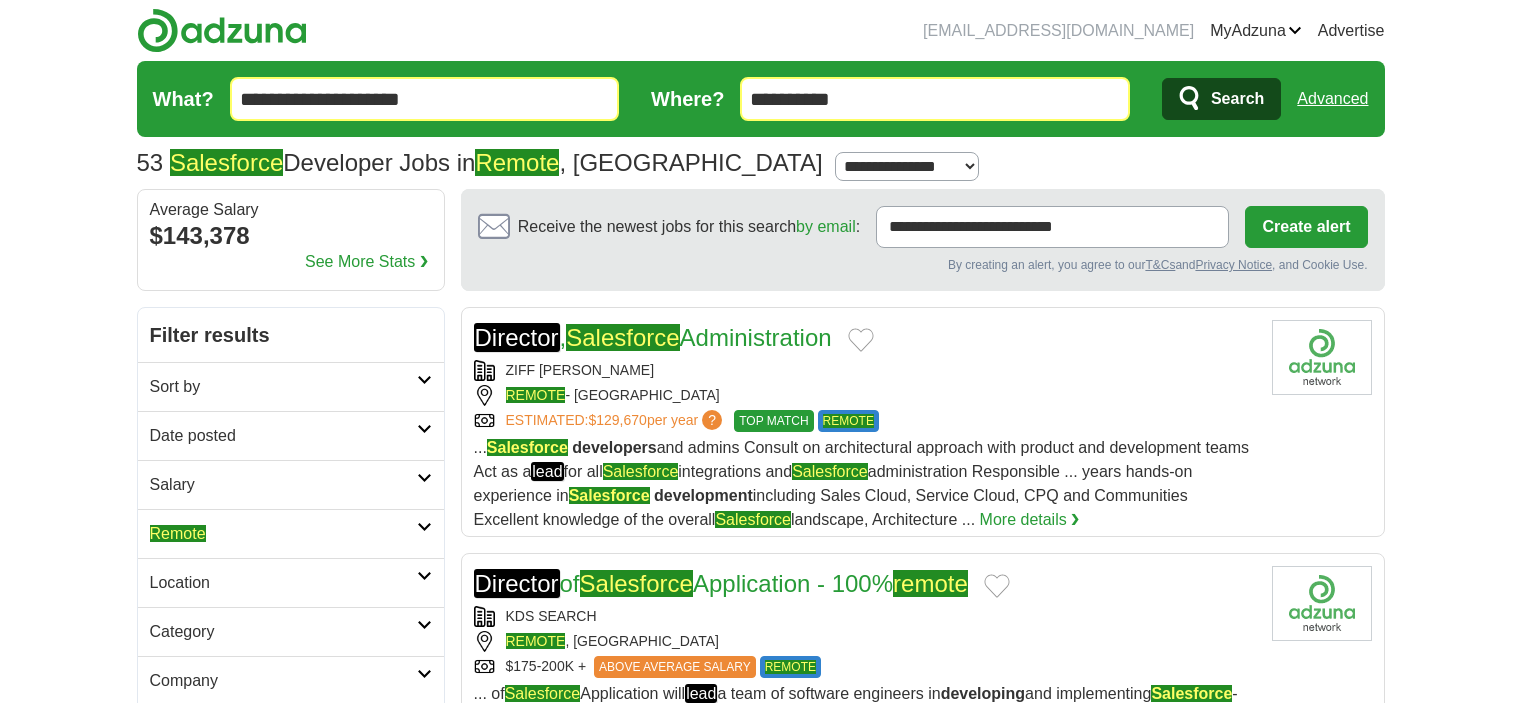 scroll, scrollTop: 100, scrollLeft: 0, axis: vertical 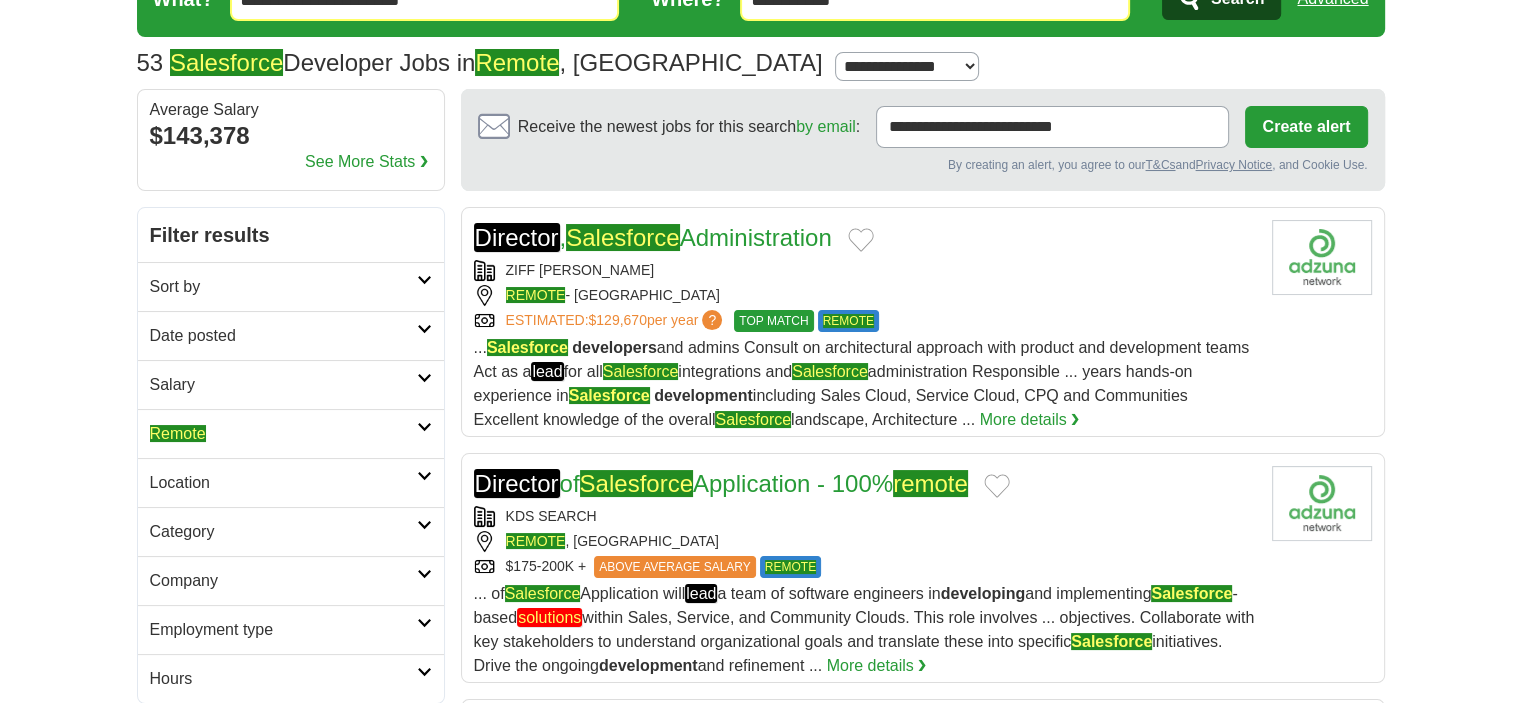 click on "REMOTE , UNITED STATES" at bounding box center (865, 541) 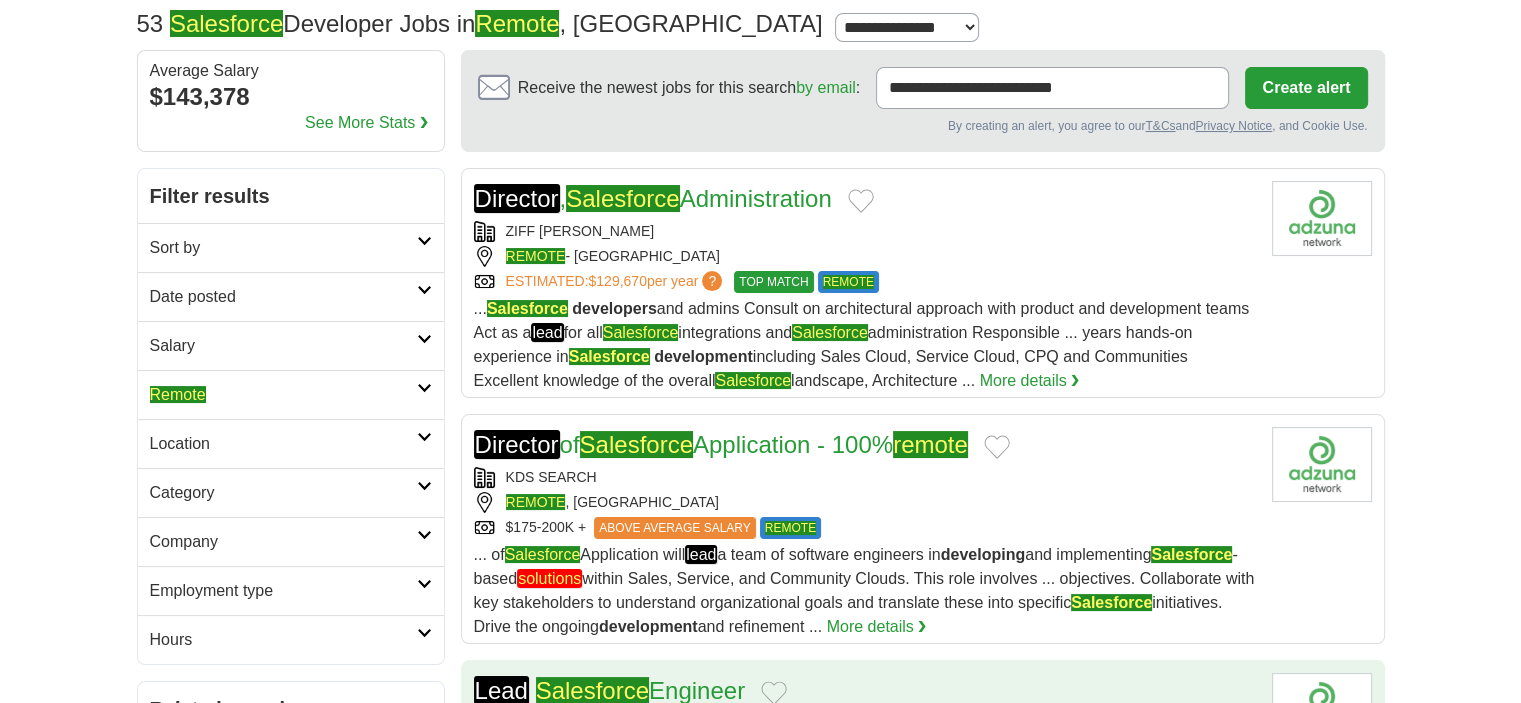 scroll, scrollTop: 300, scrollLeft: 0, axis: vertical 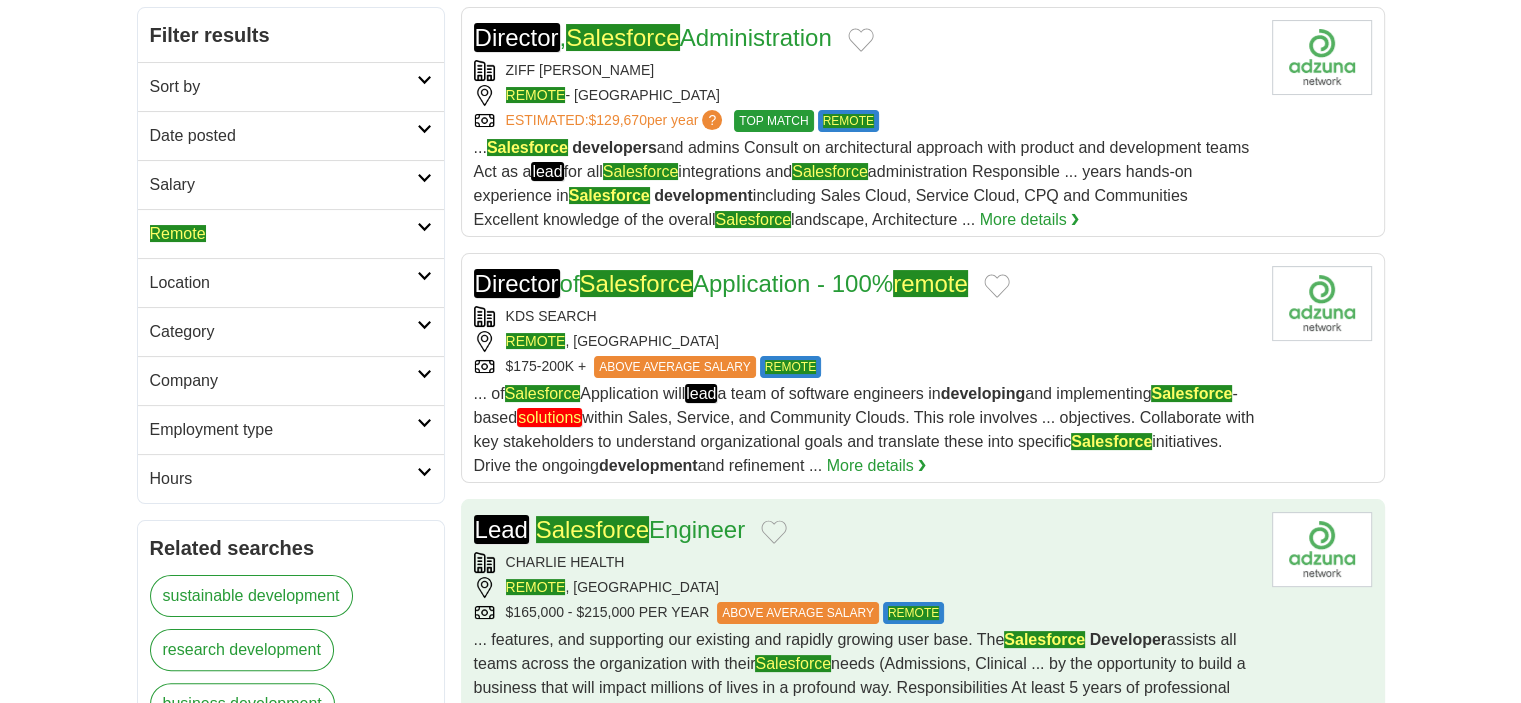 click on "...  features, and supporting our existing and rapidly growing user base. The  Salesforce   Developer  assists all teams across the organization with their  Salesforce  needs (Admissions, Clinical ...  by the opportunity to build a business that will impact millions of lives in a profound way. Responsibilities At least 5 years of professional experience with  Salesforce   development  Serve ..." at bounding box center [860, 675] 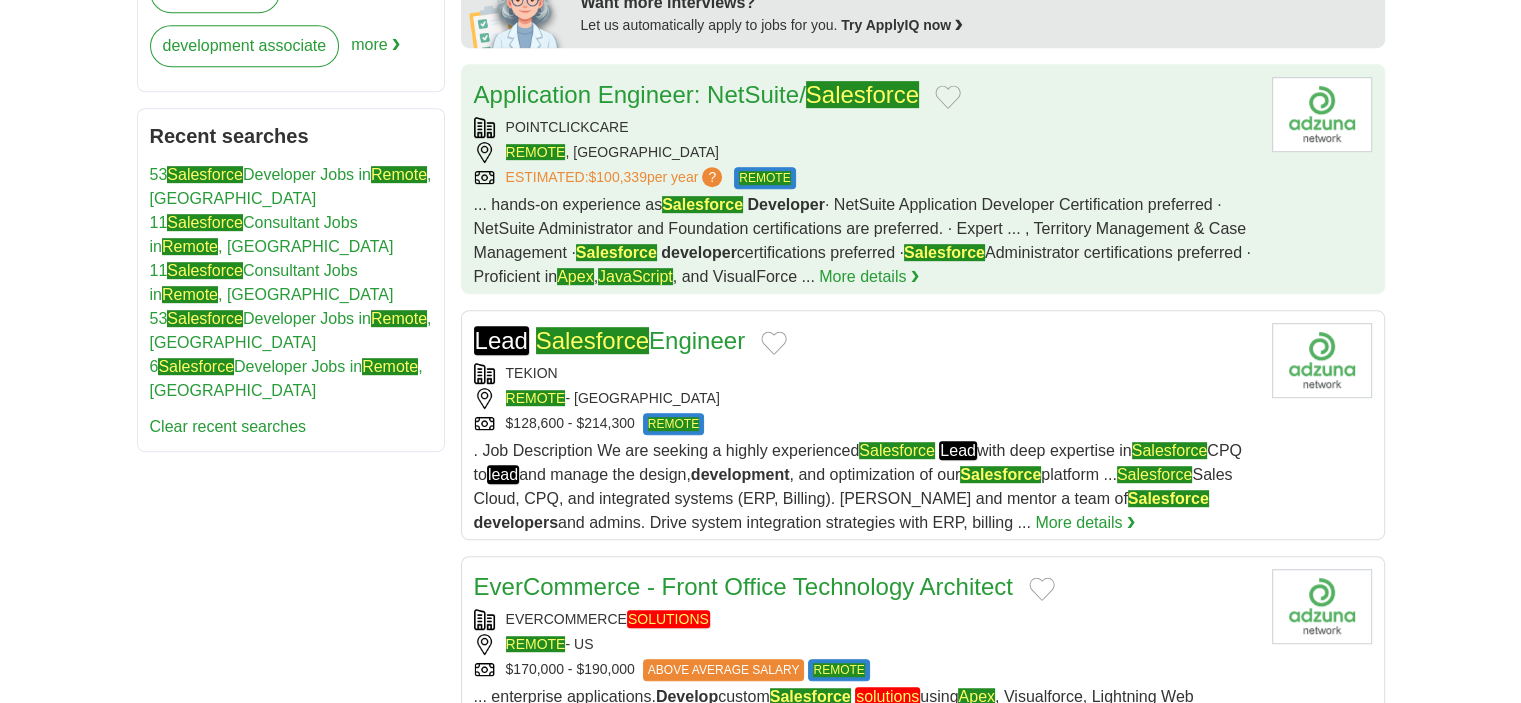 scroll, scrollTop: 1100, scrollLeft: 0, axis: vertical 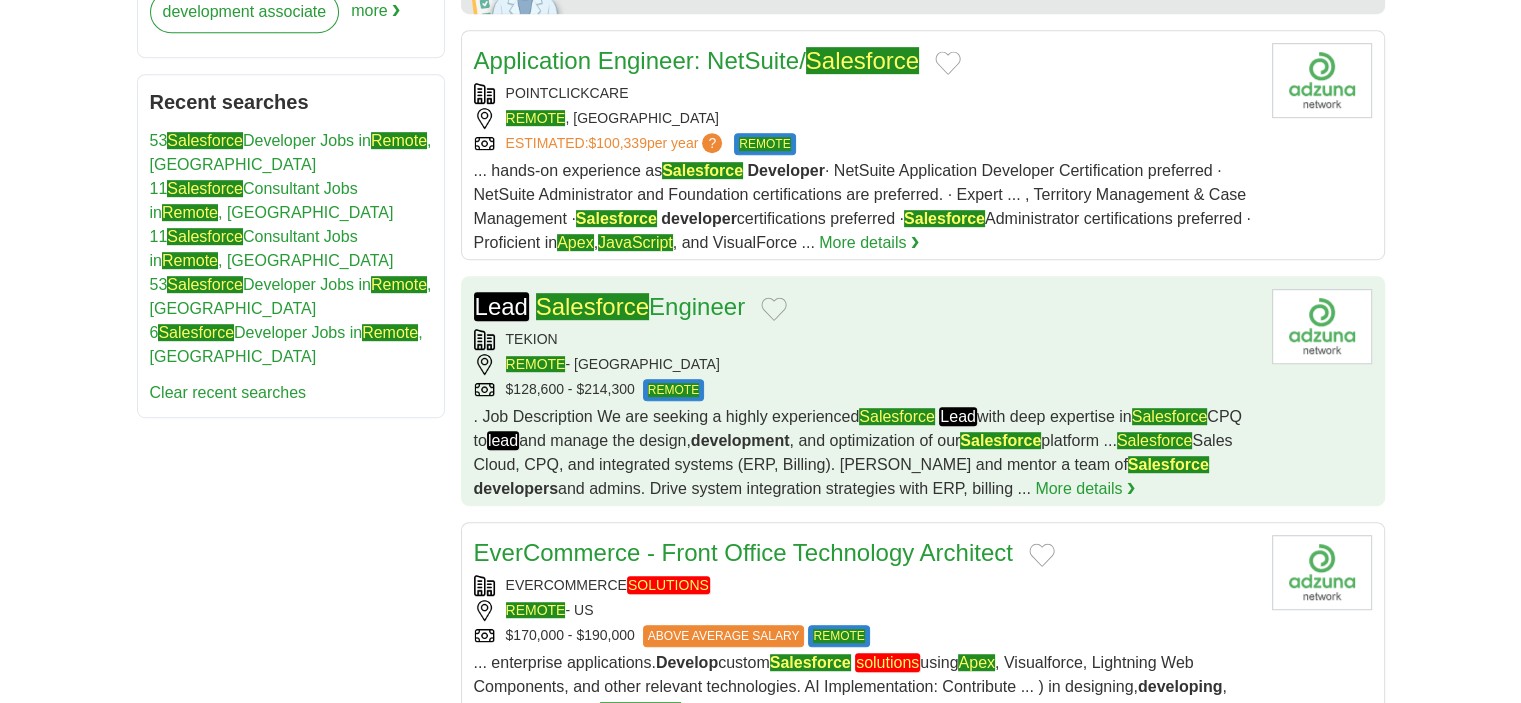 click on ". Job Description We are seeking a highly experienced  Salesforce   Lead  with deep expertise in  Salesforce  CPQ to  lead  and manage the design,  development , and optimization of our  Salesforce  platform ...   Salesforce  Sales Cloud, CPQ, and integrated systems (ERP, Billing). Manage and mentor a team of  Salesforce   developers  and admins. Drive system integration strategies with ERP, billing ..." at bounding box center (858, 452) 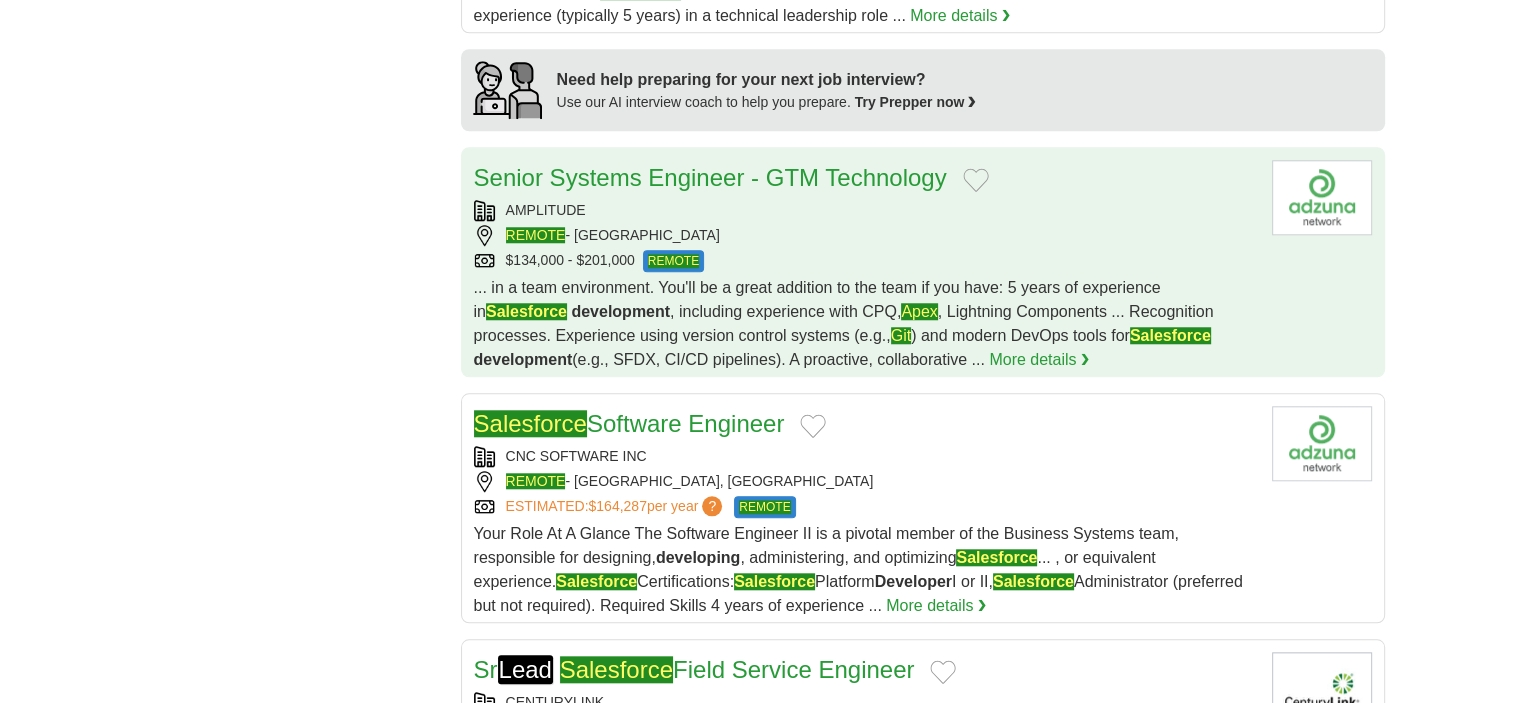 scroll, scrollTop: 1900, scrollLeft: 0, axis: vertical 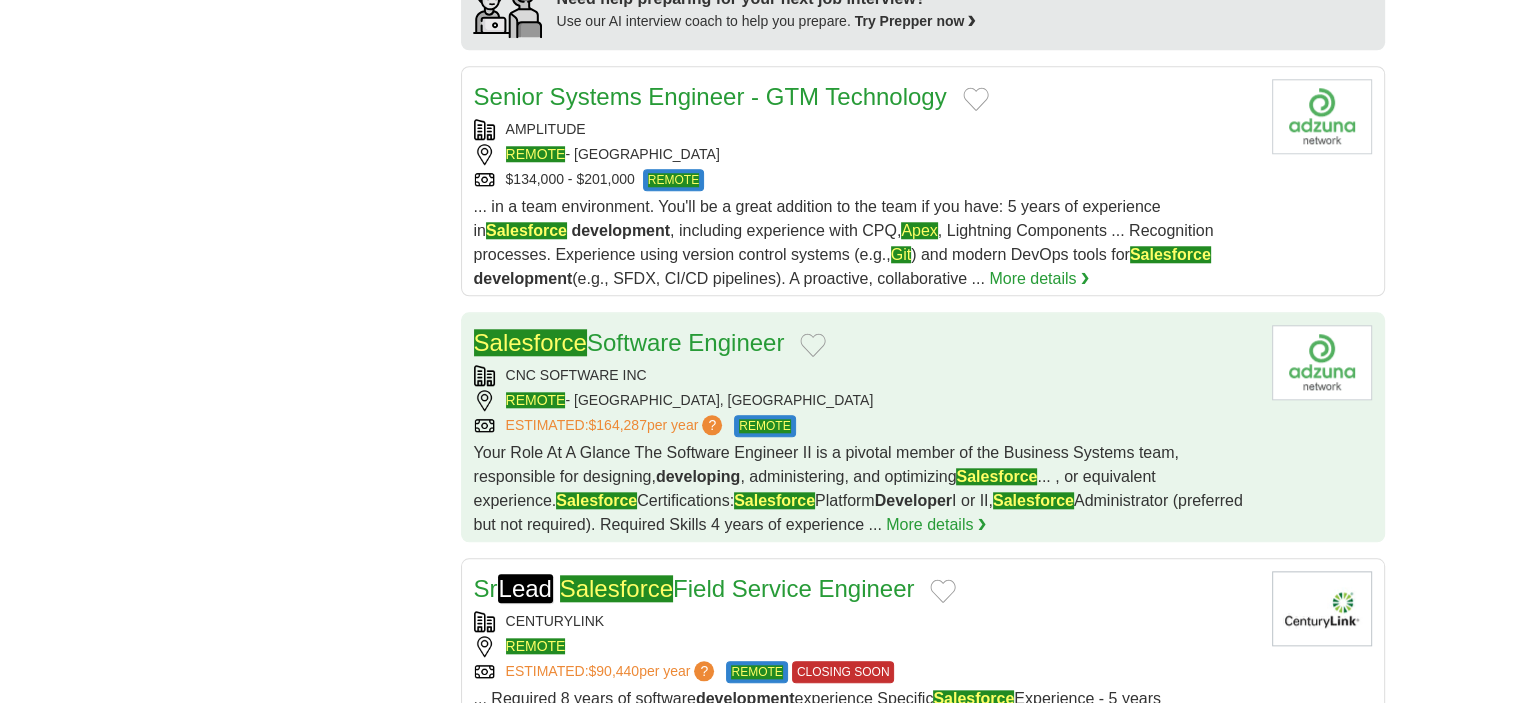 click on "CNC SOFTWARE INC" at bounding box center (865, 375) 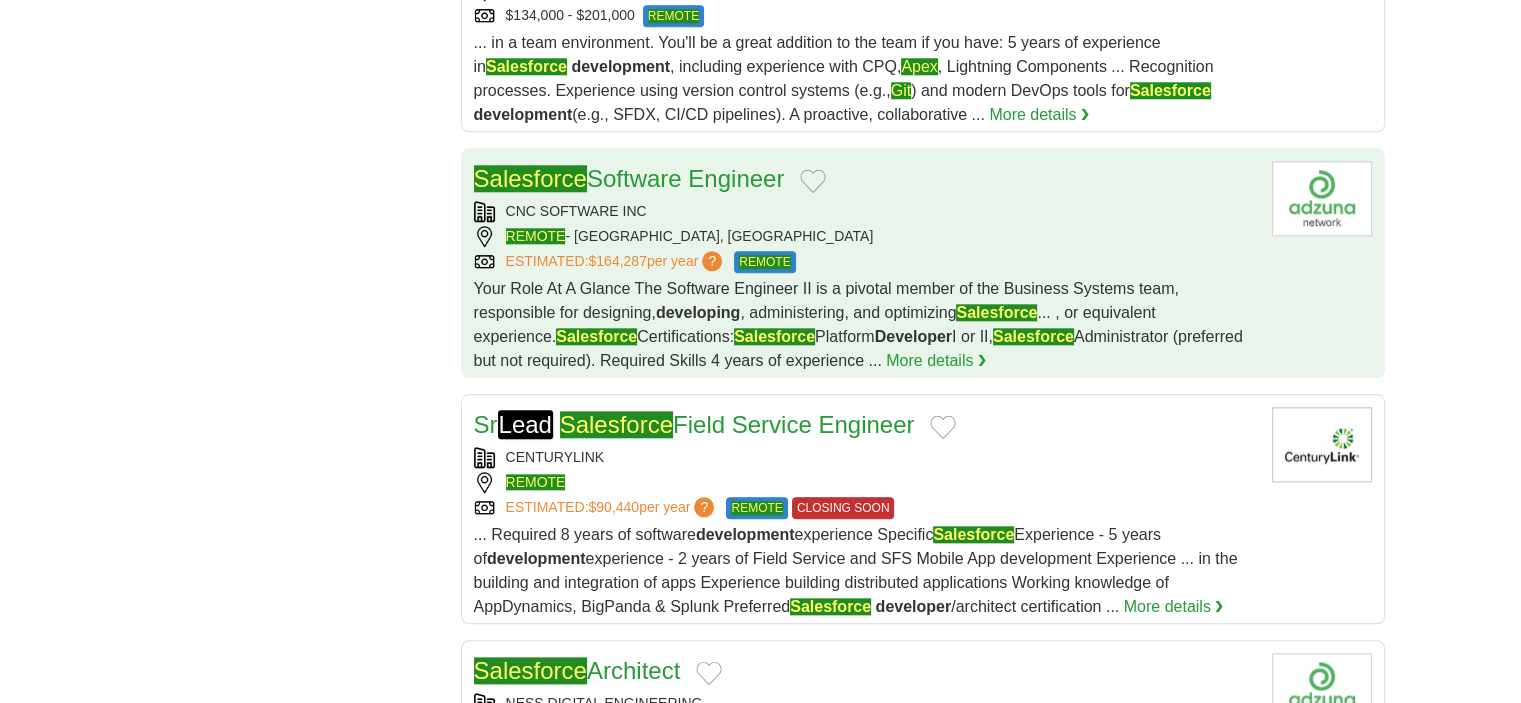 scroll, scrollTop: 2100, scrollLeft: 0, axis: vertical 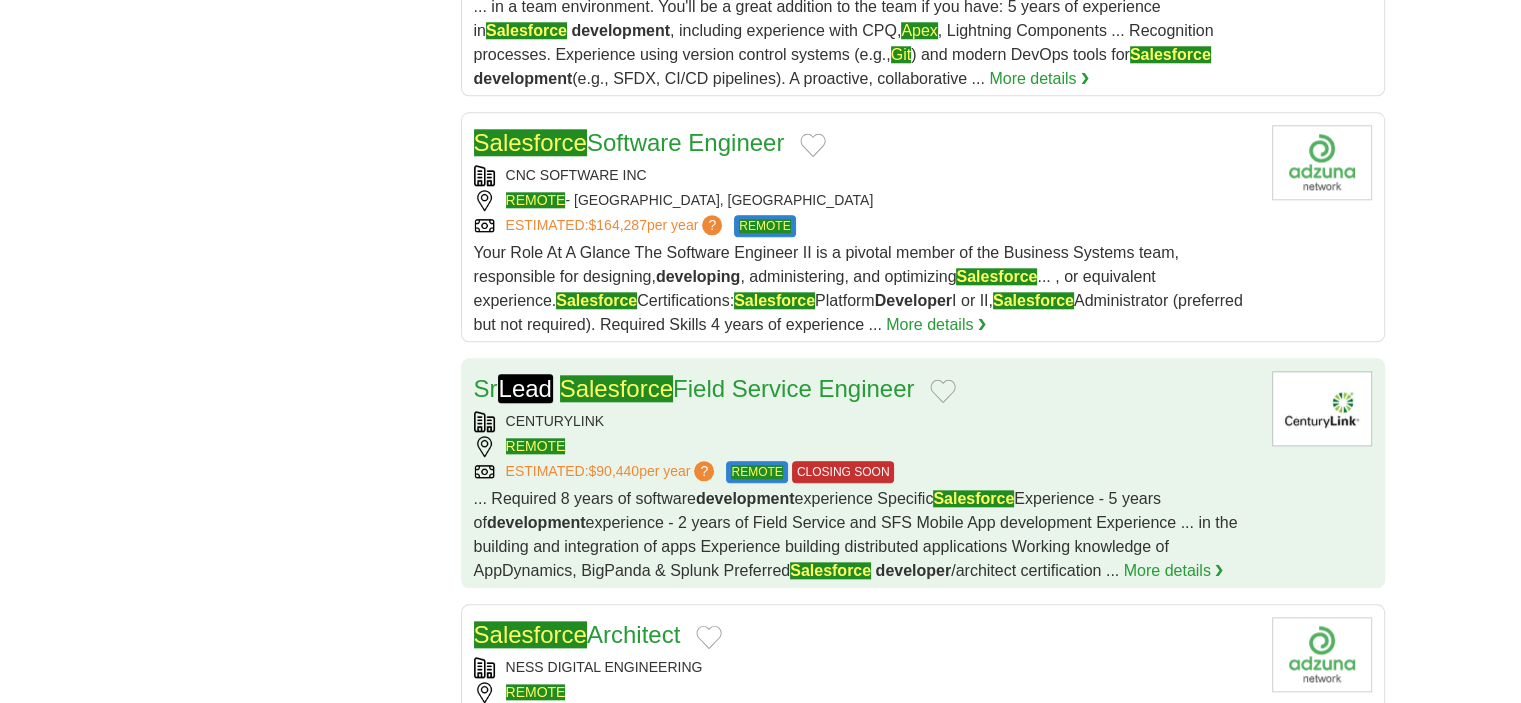 click on "CENTURYLINK
REMOTE
ESTIMATED:
$90,440
per year
?
REMOTE CLOSING SOON" at bounding box center (865, 447) 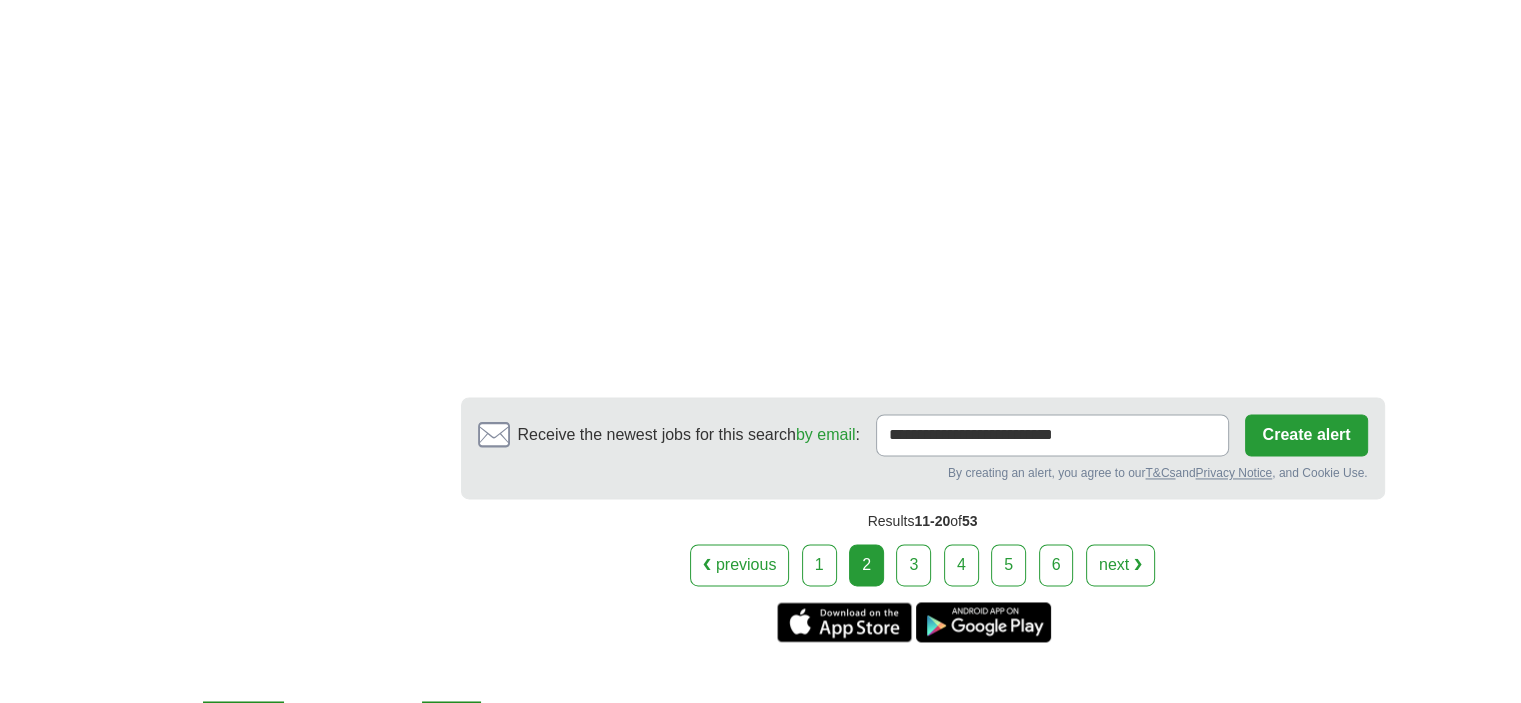 scroll, scrollTop: 3000, scrollLeft: 0, axis: vertical 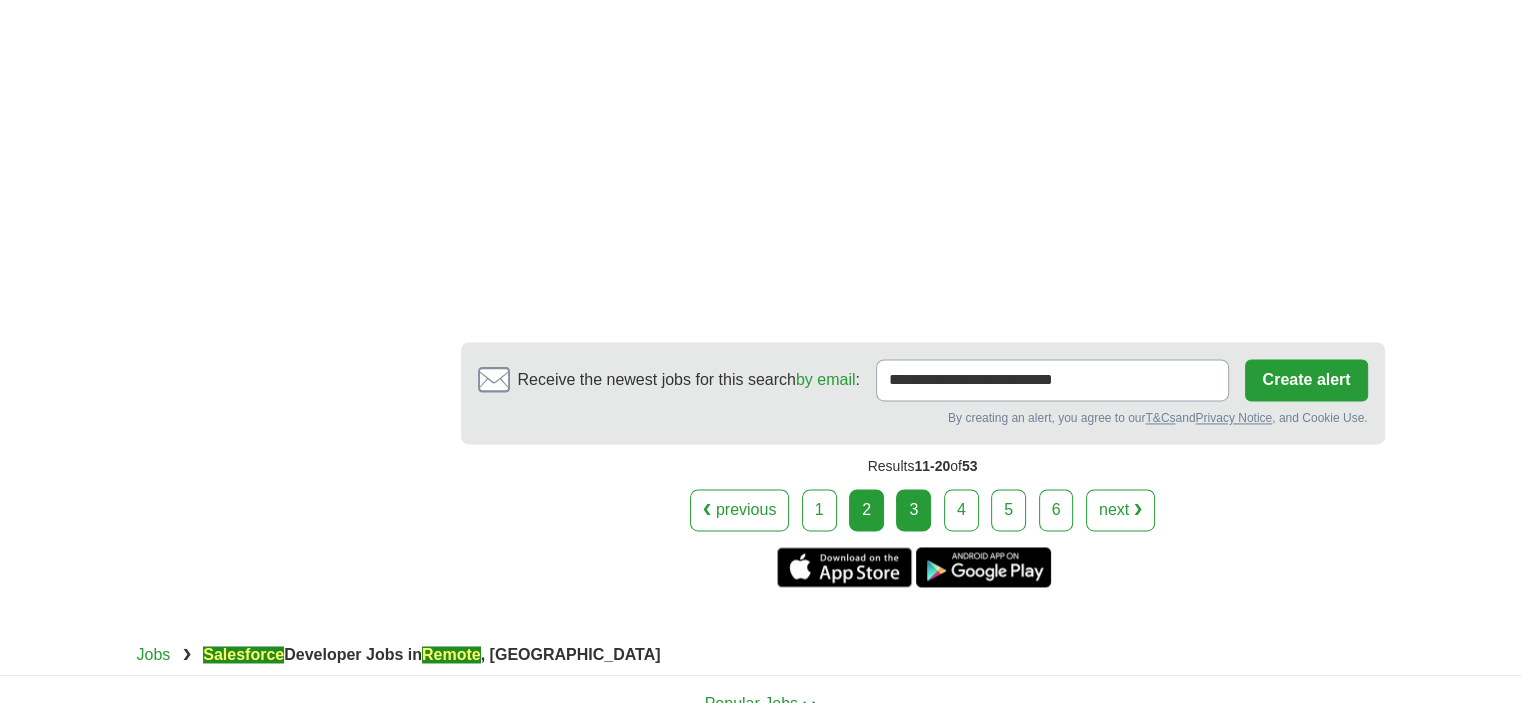 click on "3" at bounding box center (913, 510) 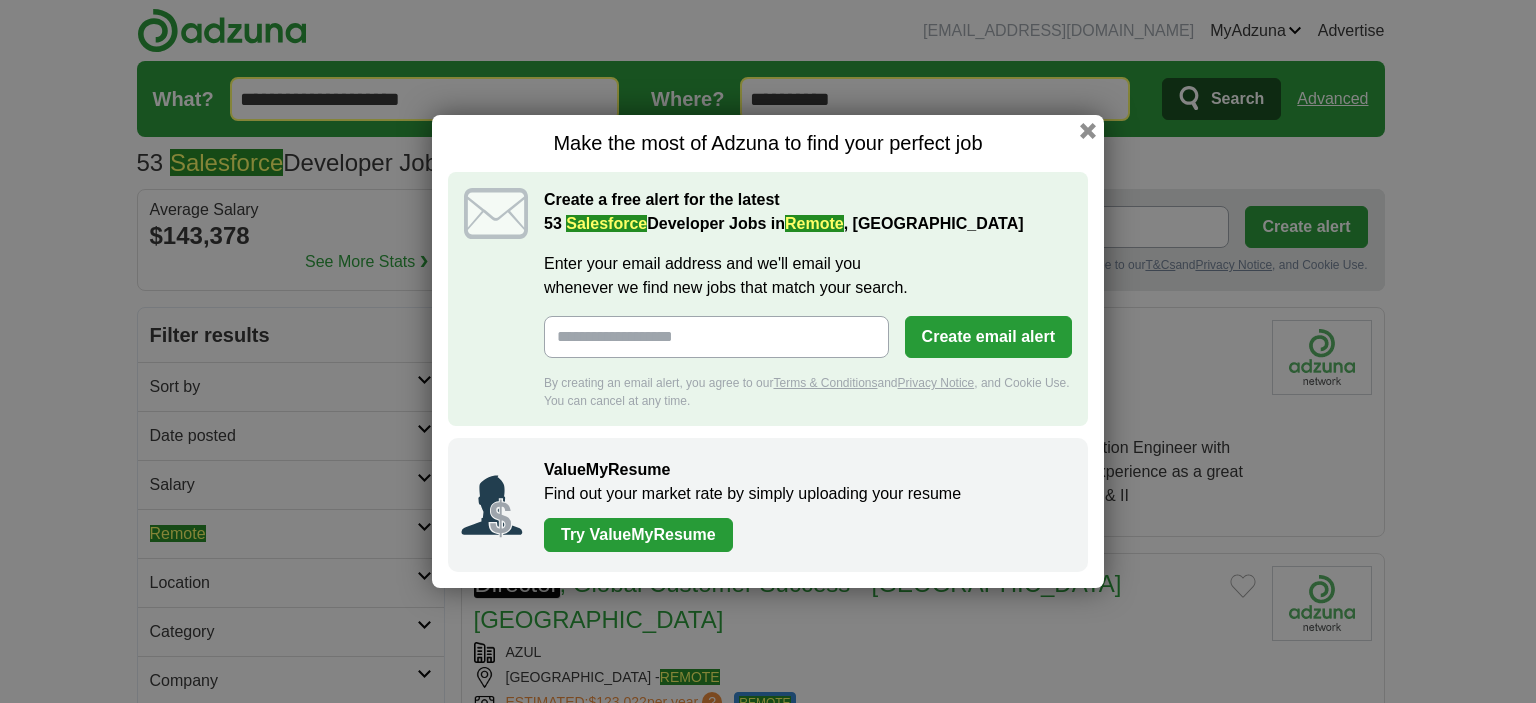 scroll, scrollTop: 0, scrollLeft: 0, axis: both 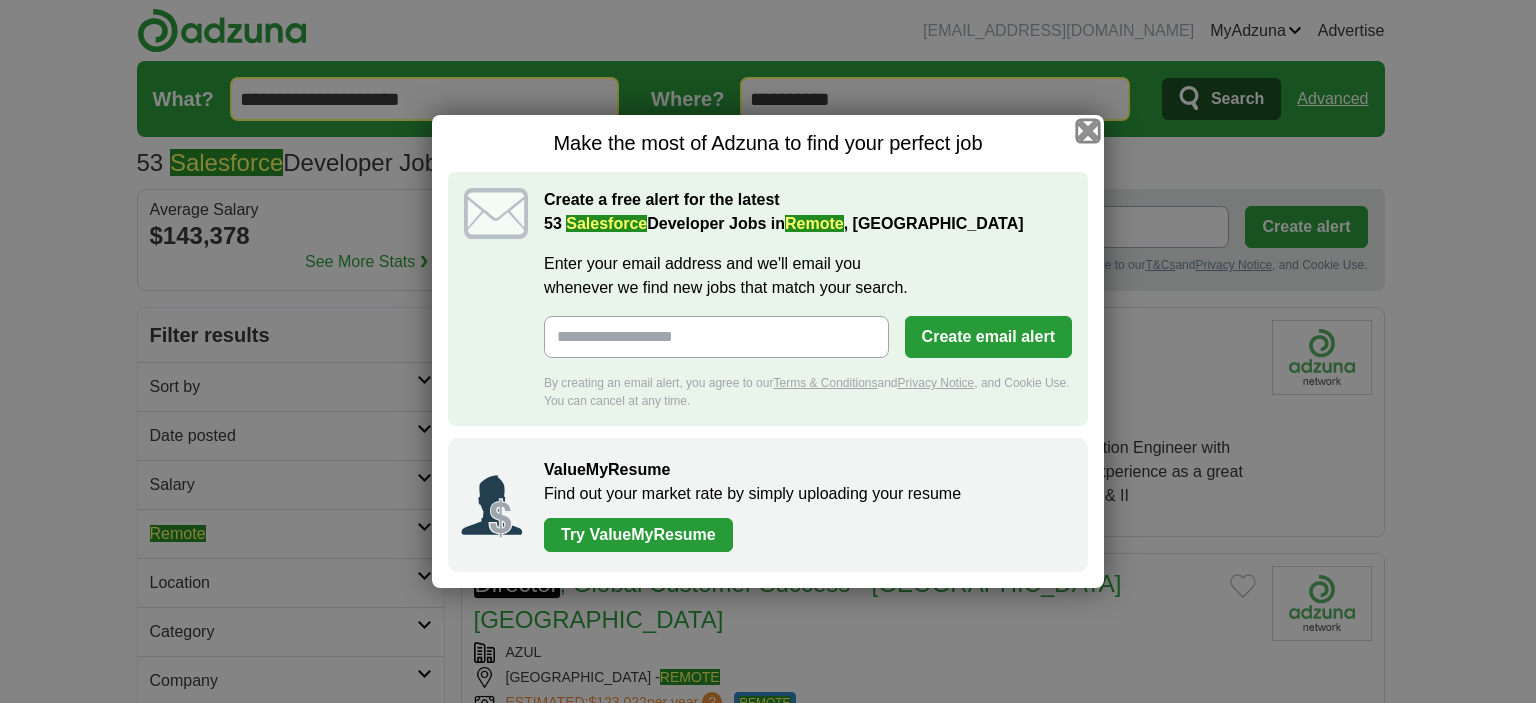 click at bounding box center [1088, 131] 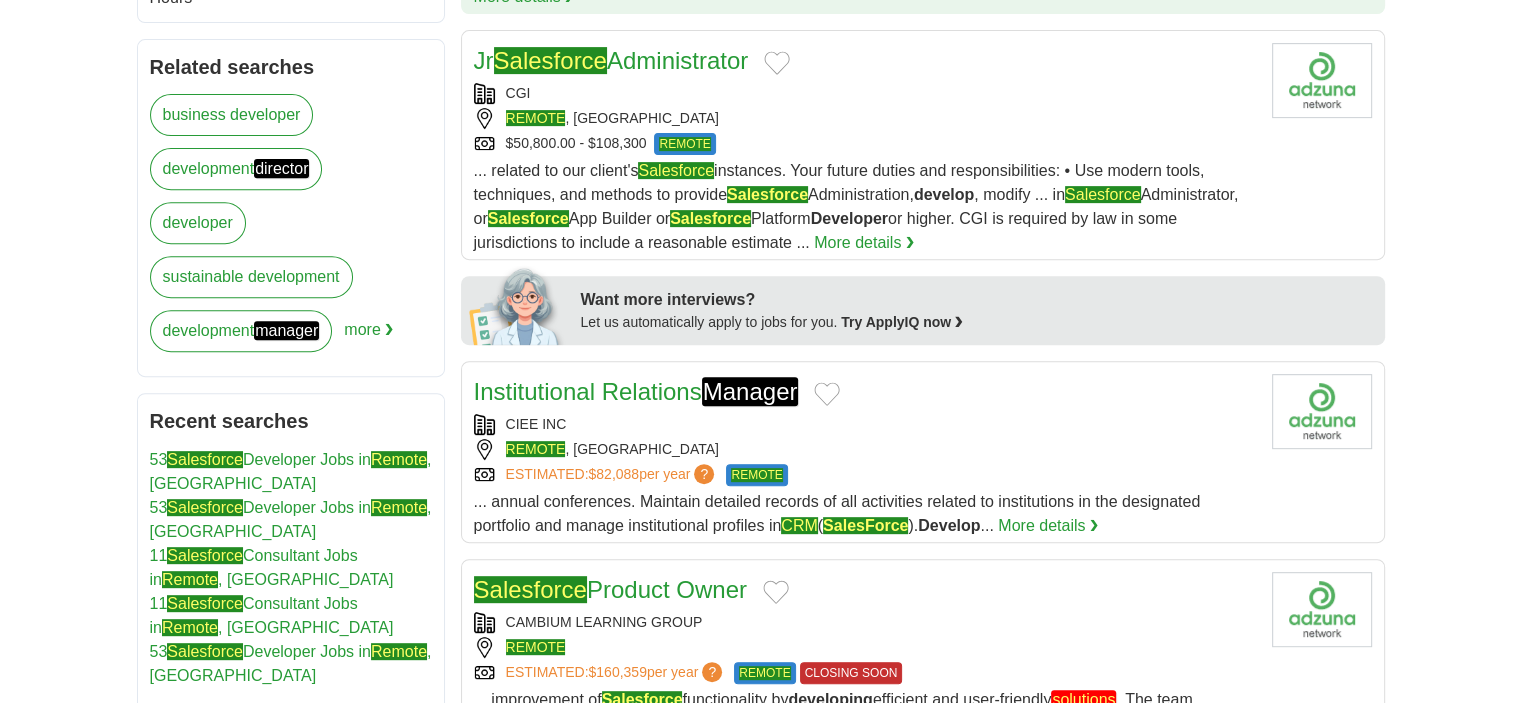 scroll, scrollTop: 800, scrollLeft: 0, axis: vertical 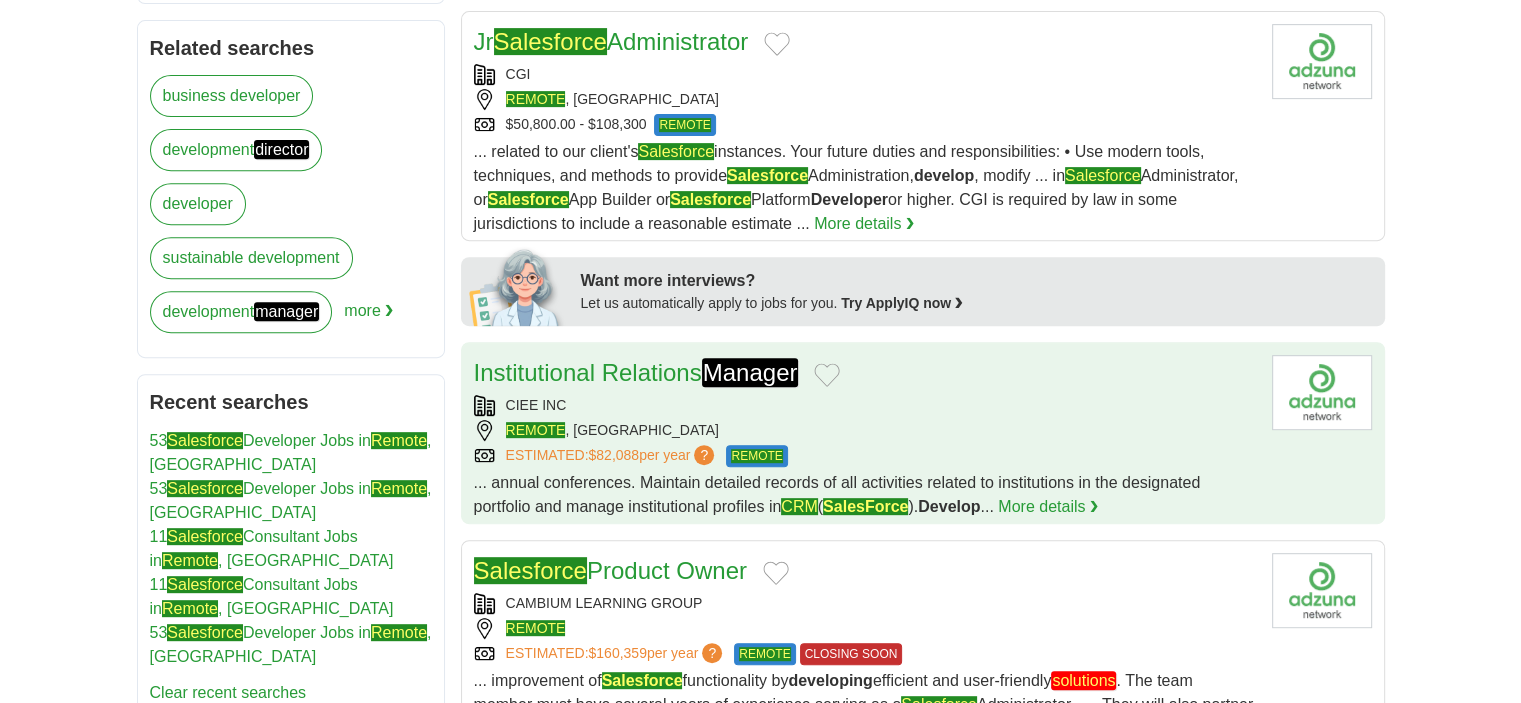 click on "REMOTE , US" at bounding box center (865, 430) 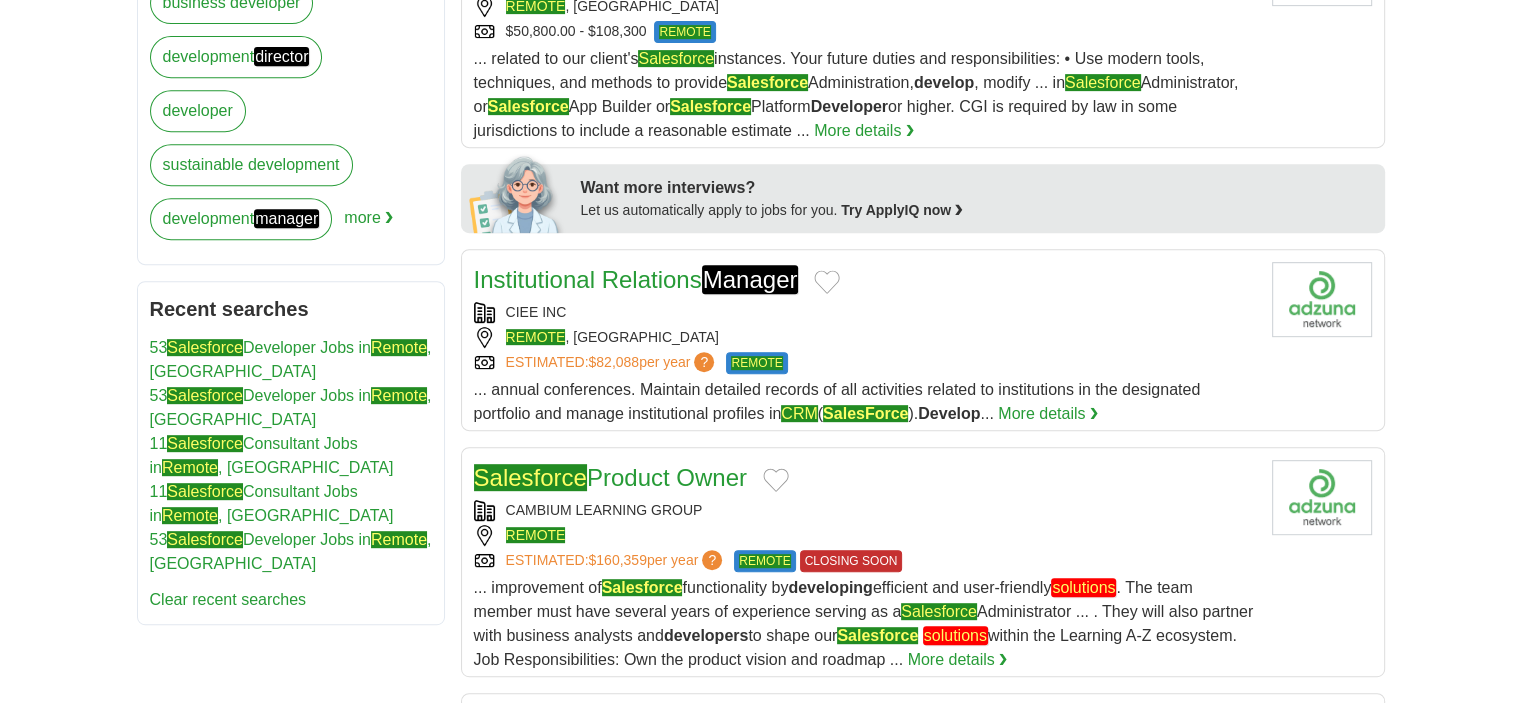 scroll, scrollTop: 1000, scrollLeft: 0, axis: vertical 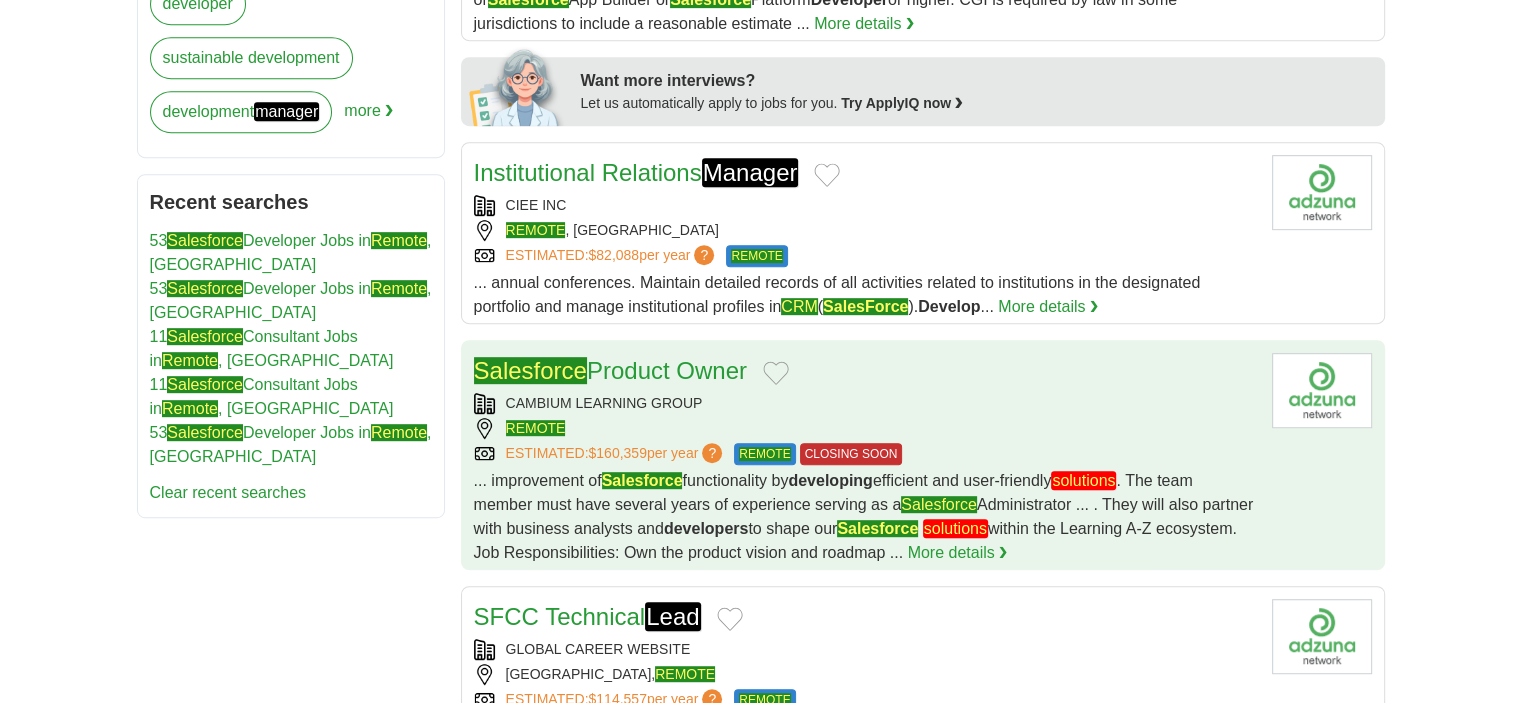 click on "REMOTE" at bounding box center (865, 428) 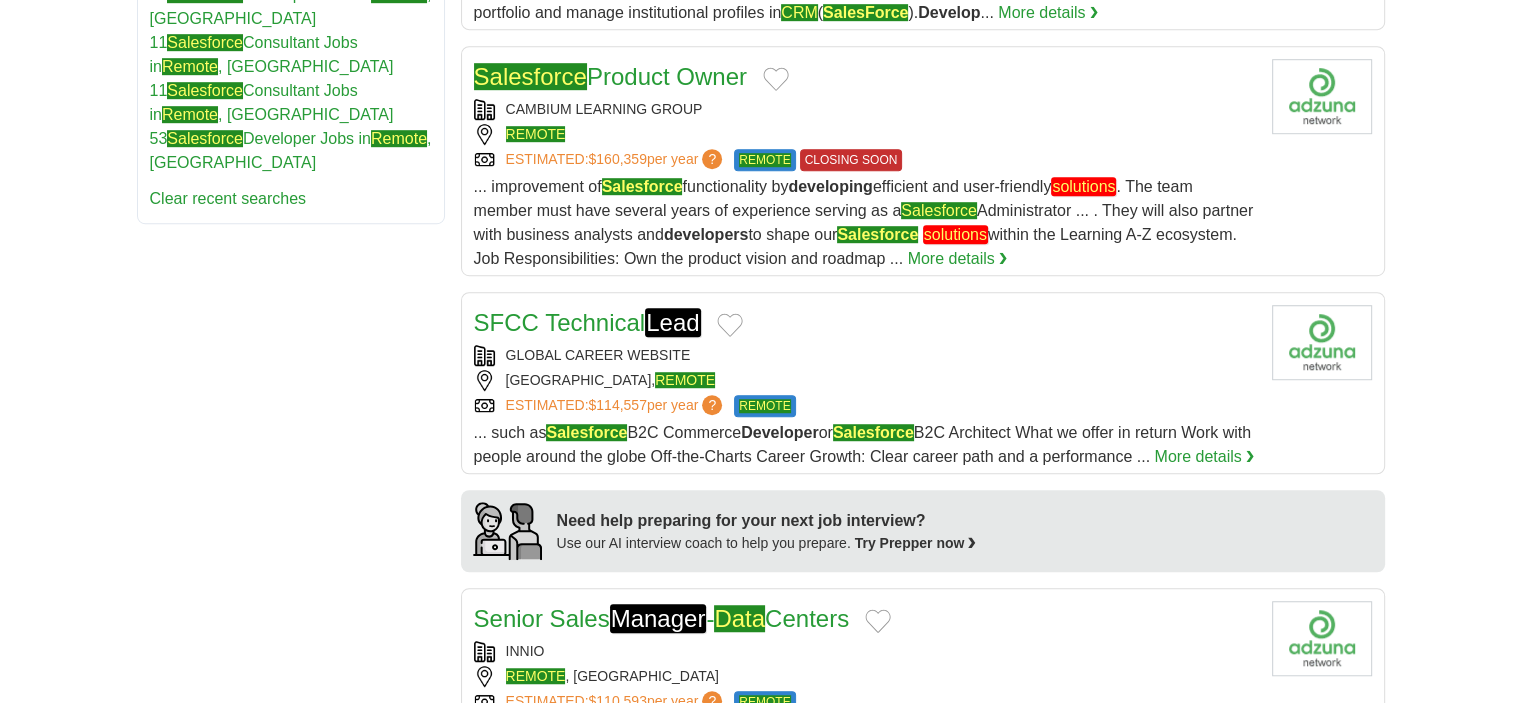 scroll, scrollTop: 1500, scrollLeft: 0, axis: vertical 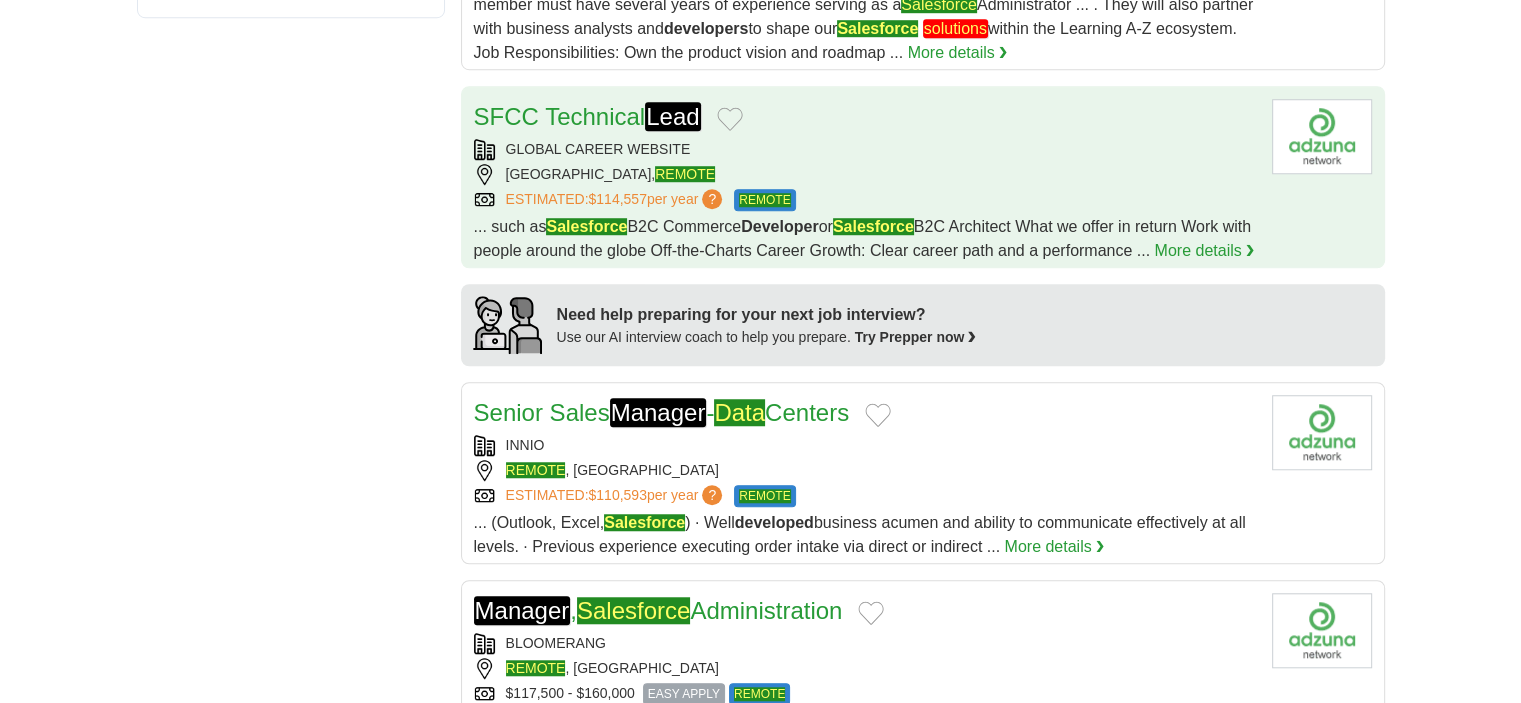click on "USA,  REMOTE" at bounding box center [865, 174] 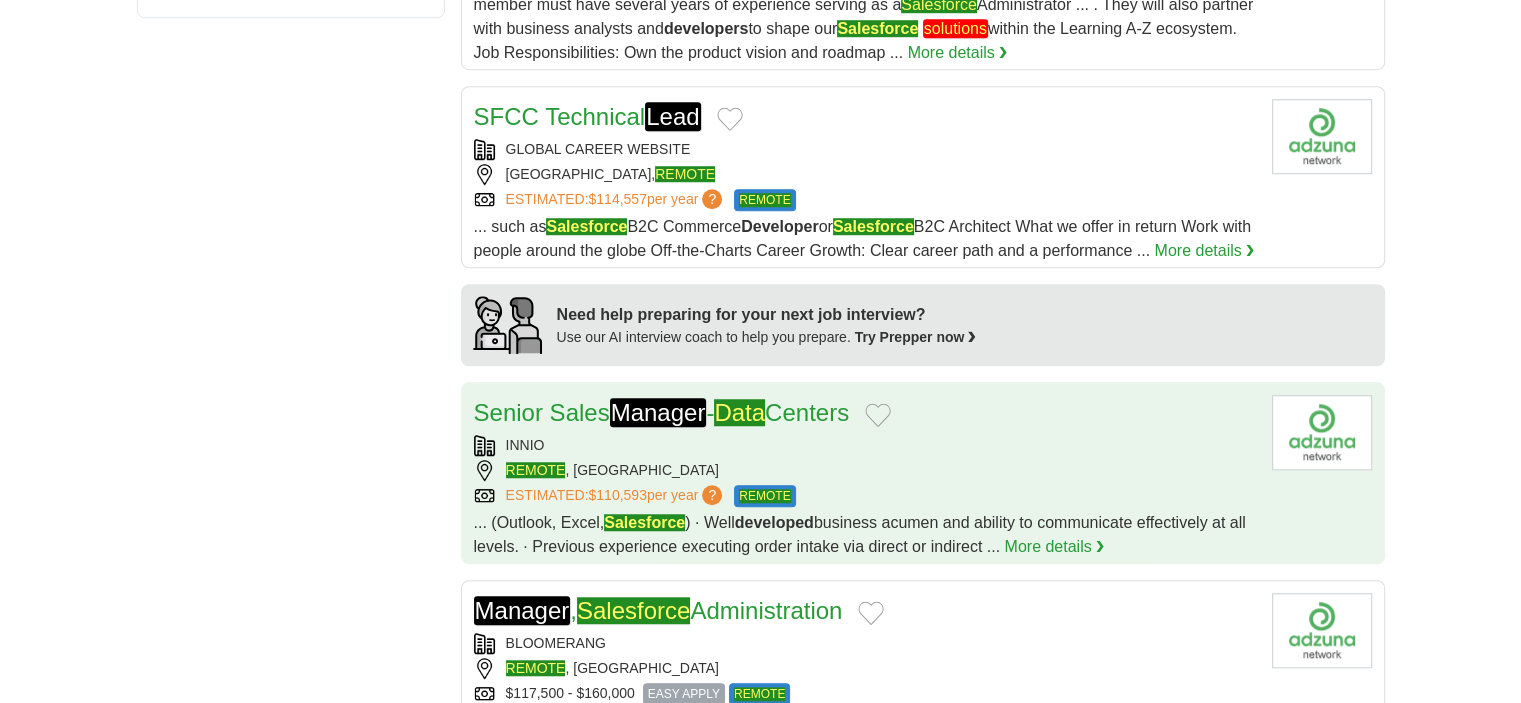 click on "ESTIMATED:
$110,593
per year
?
REMOTE" at bounding box center [865, 496] 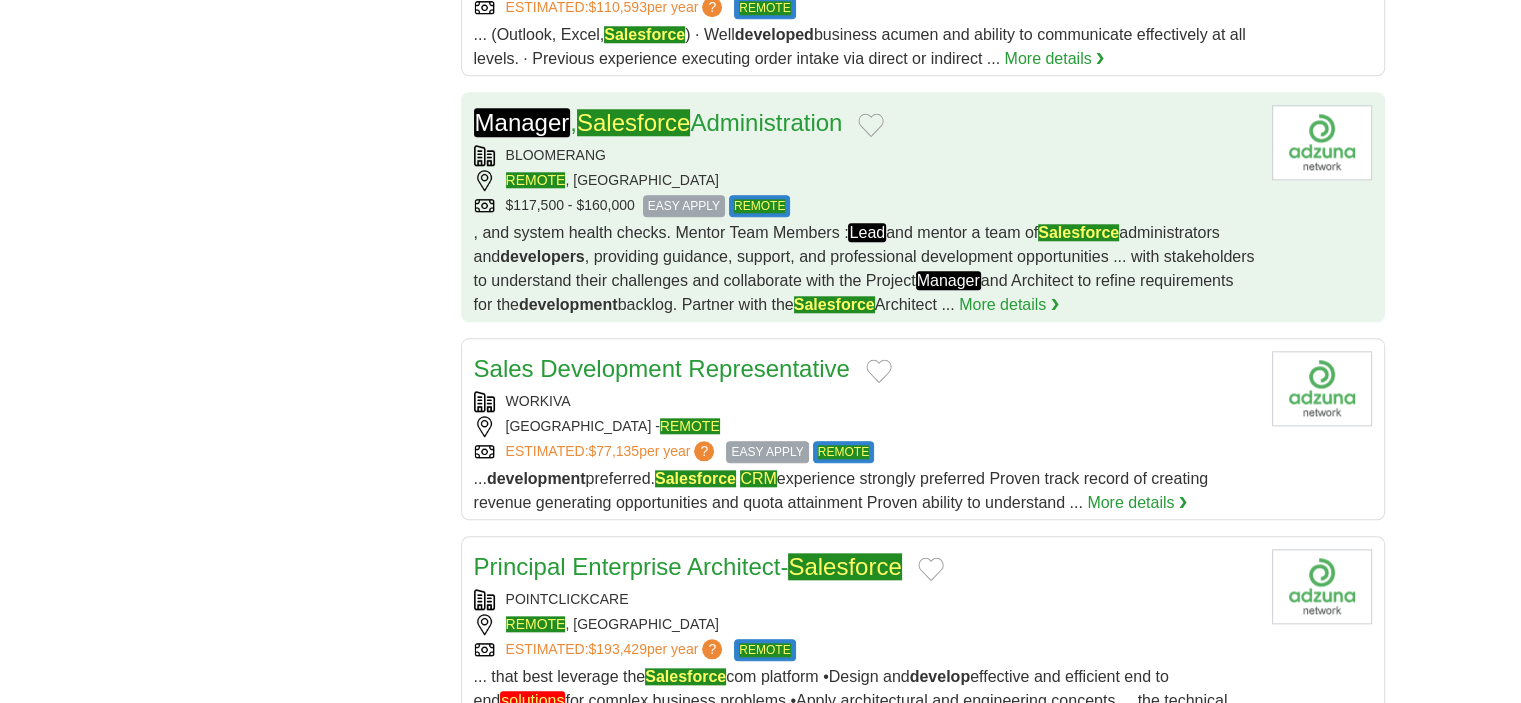 scroll, scrollTop: 2000, scrollLeft: 0, axis: vertical 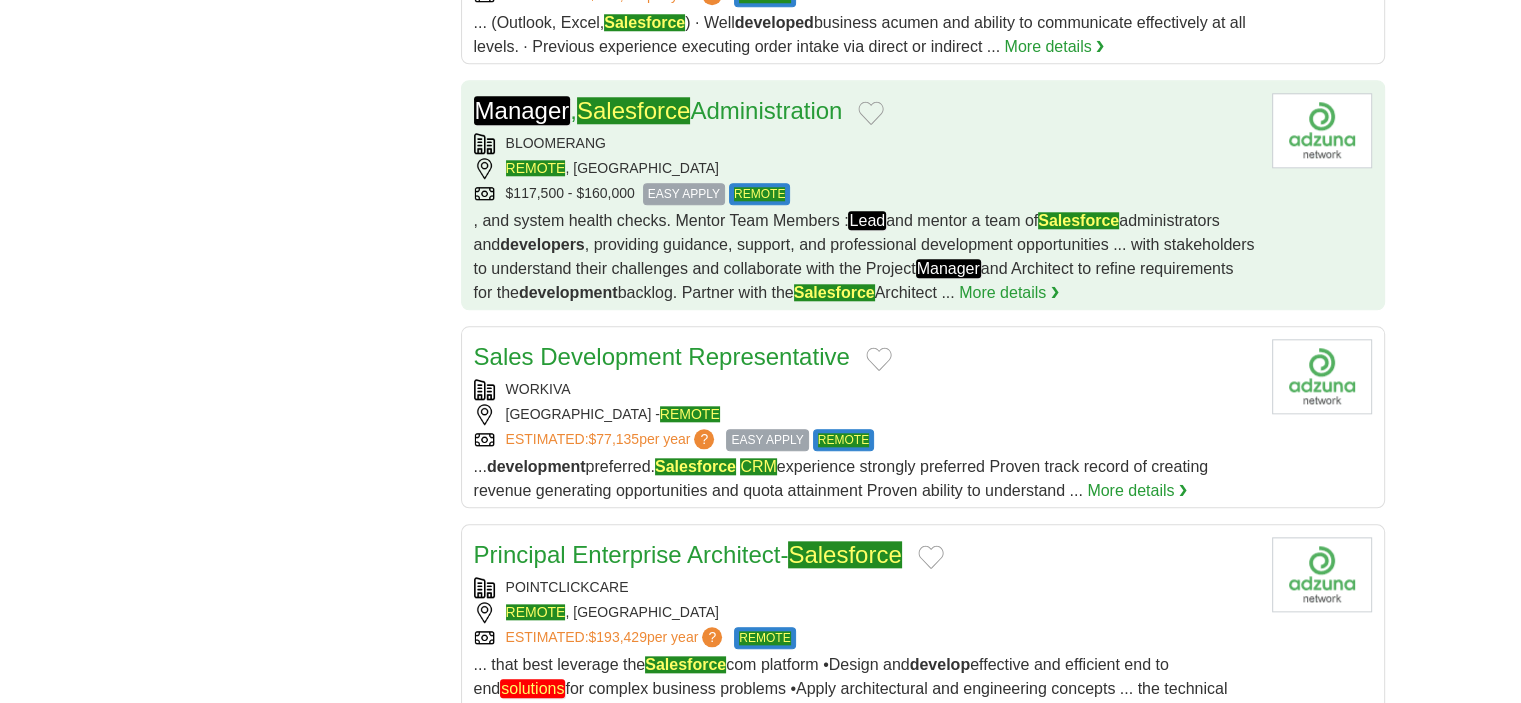 click on "REMOTE , US" at bounding box center (865, 168) 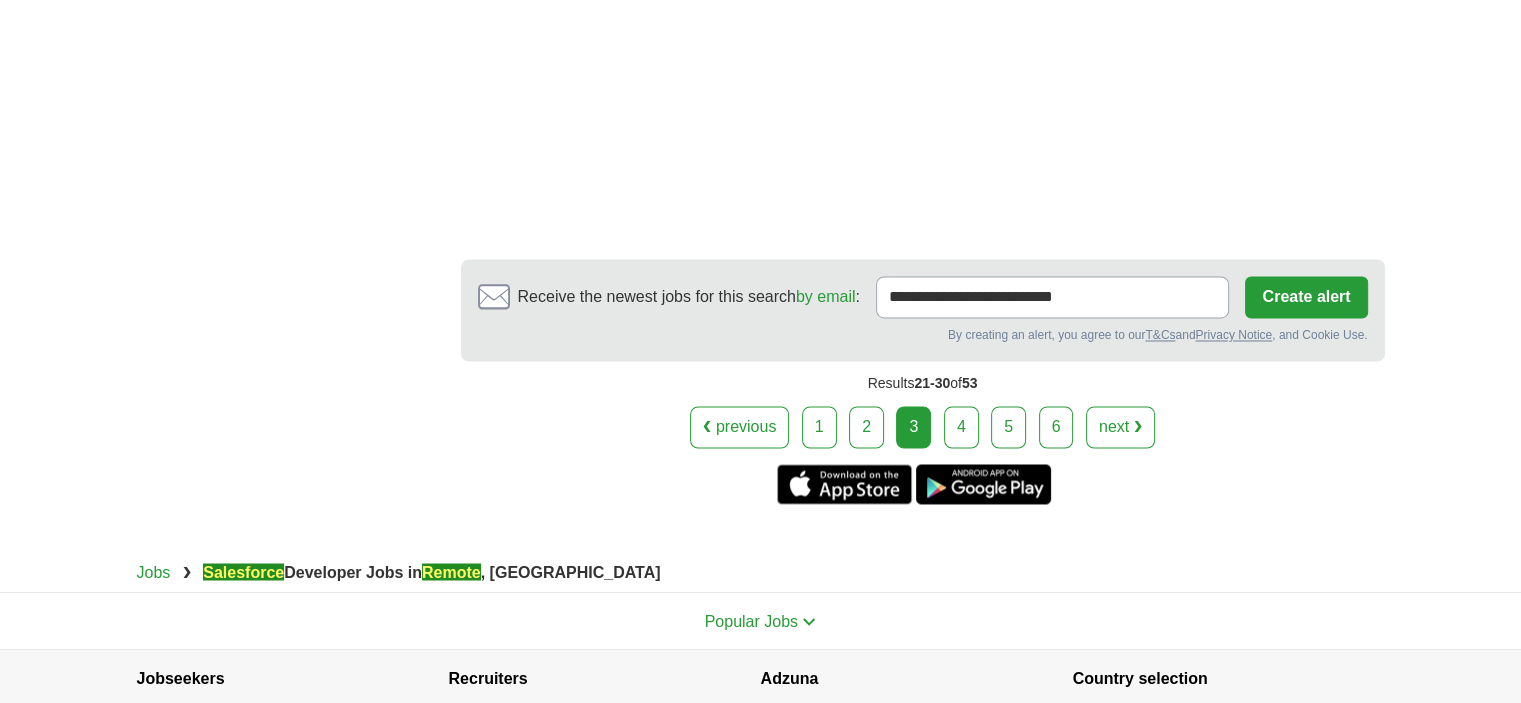scroll, scrollTop: 3300, scrollLeft: 0, axis: vertical 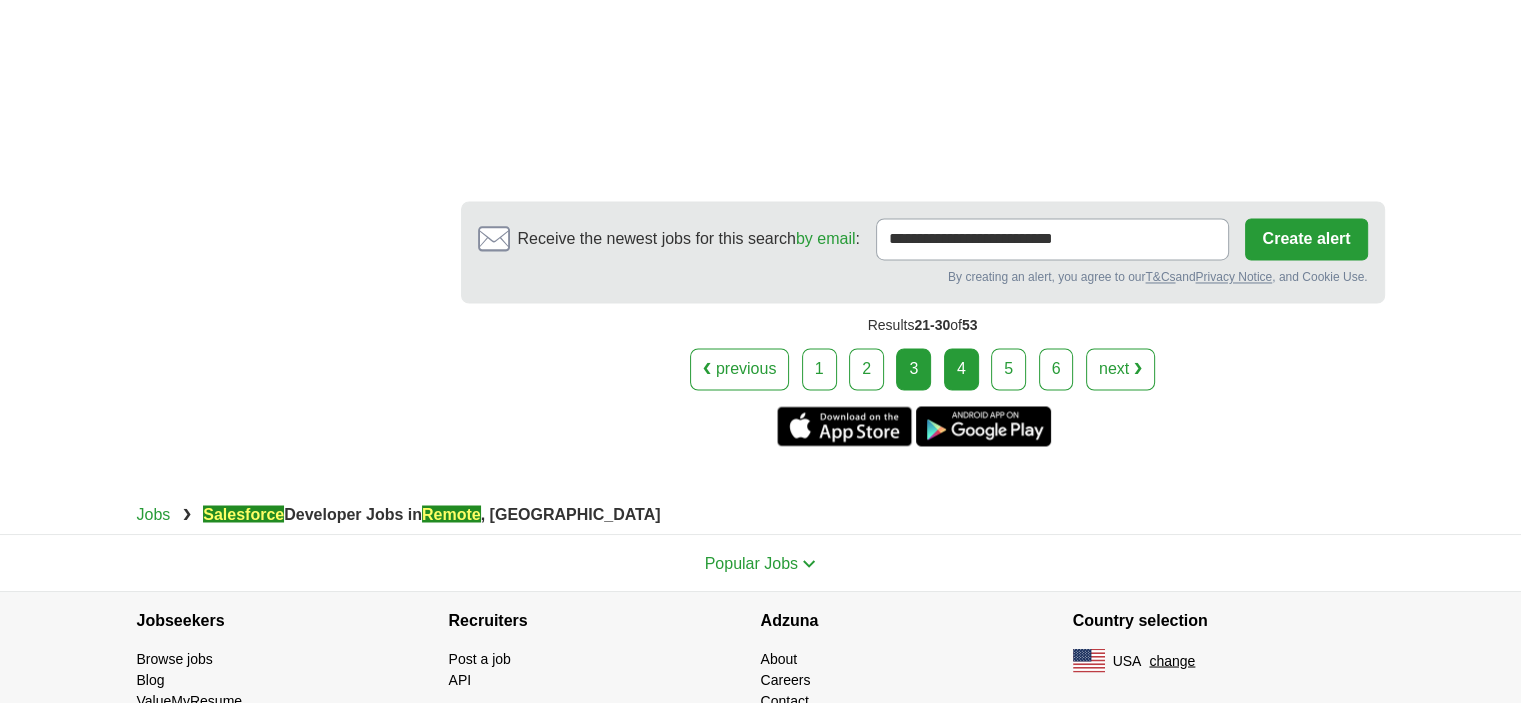 click on "4" at bounding box center [961, 369] 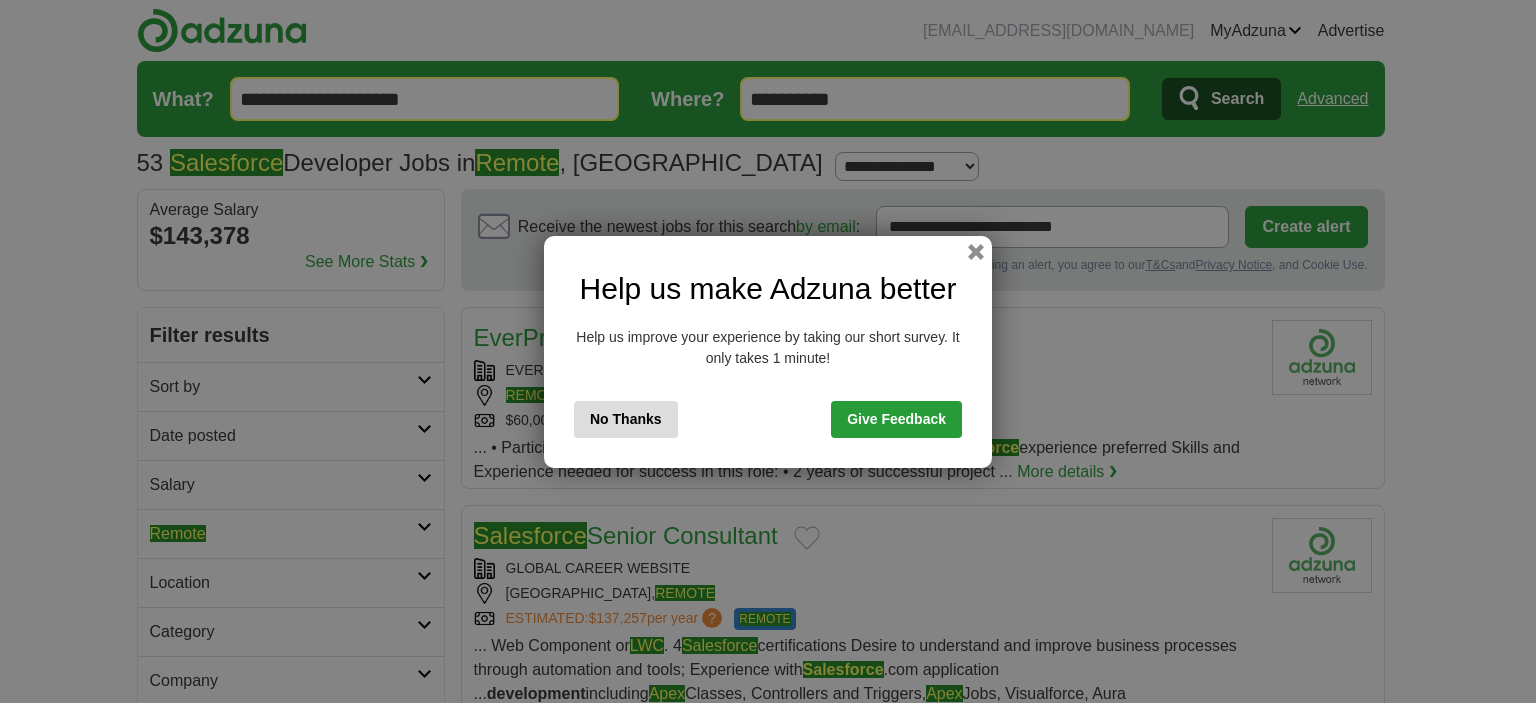scroll, scrollTop: 0, scrollLeft: 0, axis: both 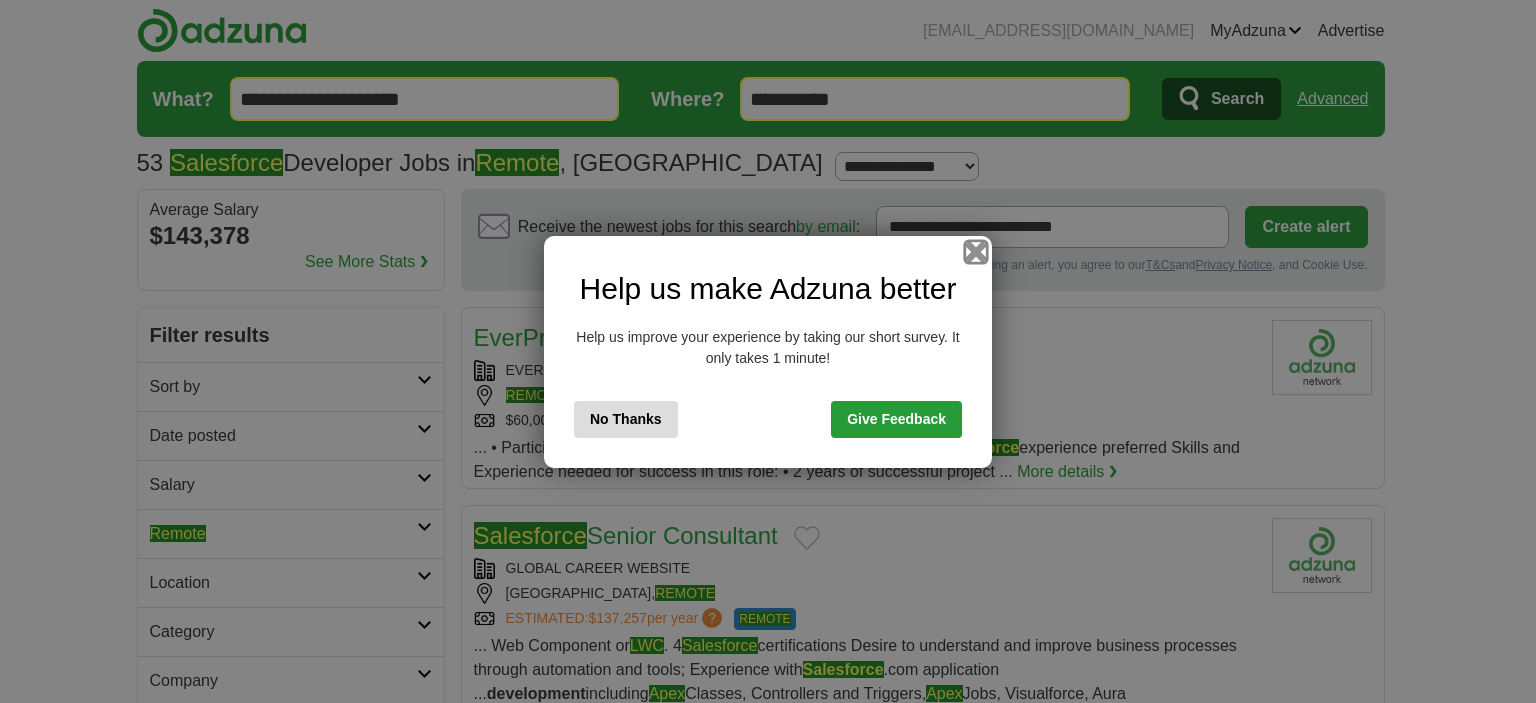 click at bounding box center (976, 251) 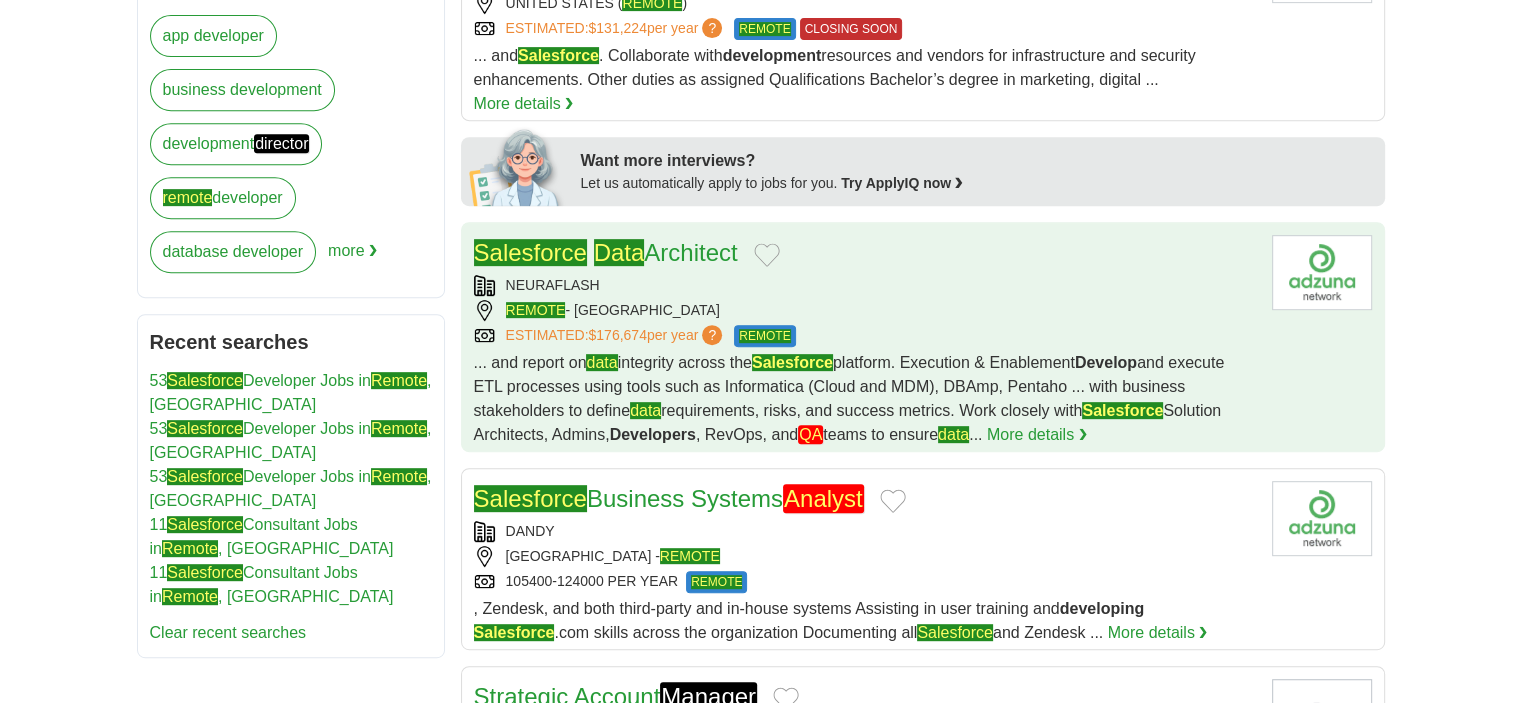 scroll, scrollTop: 900, scrollLeft: 0, axis: vertical 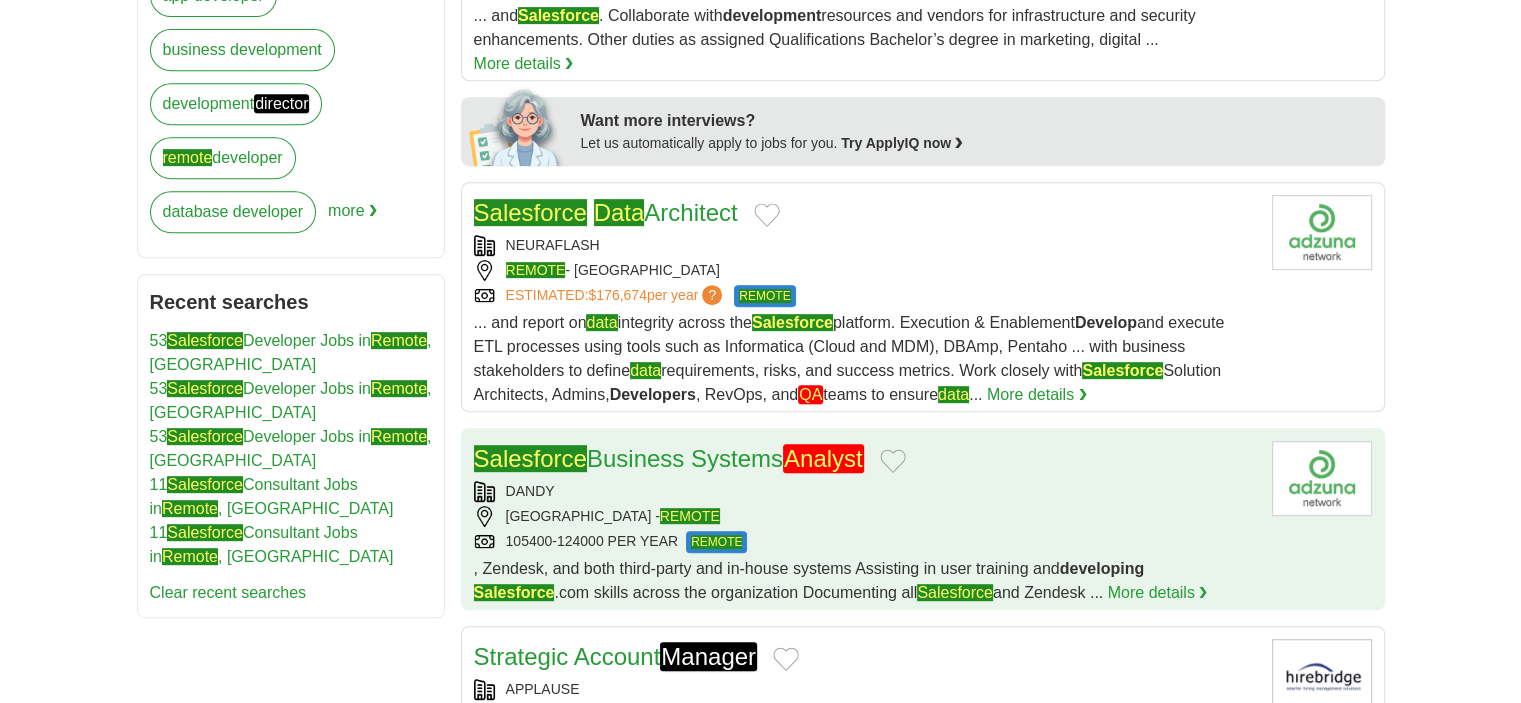 click on "105400-124000 PER YEAR
REMOTE" at bounding box center (865, 542) 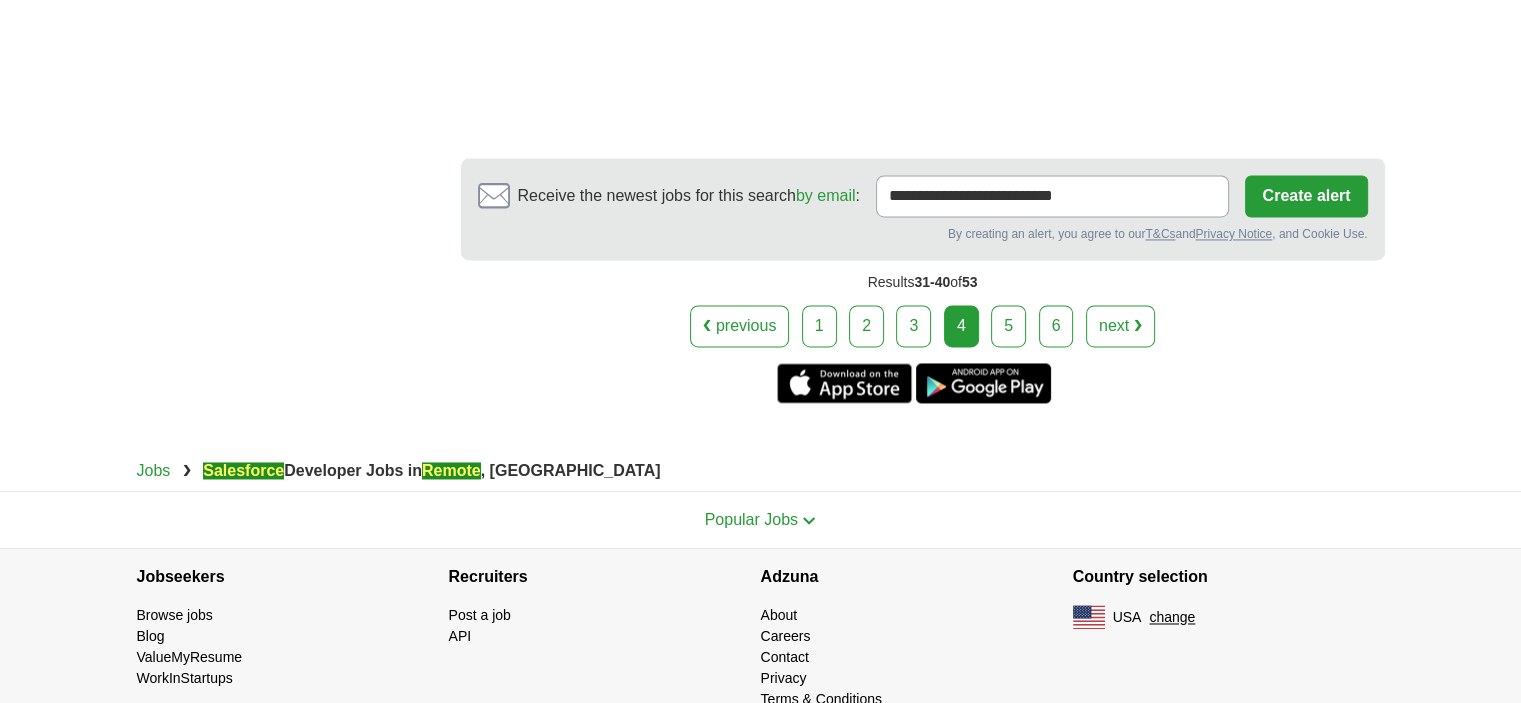 scroll, scrollTop: 2996, scrollLeft: 0, axis: vertical 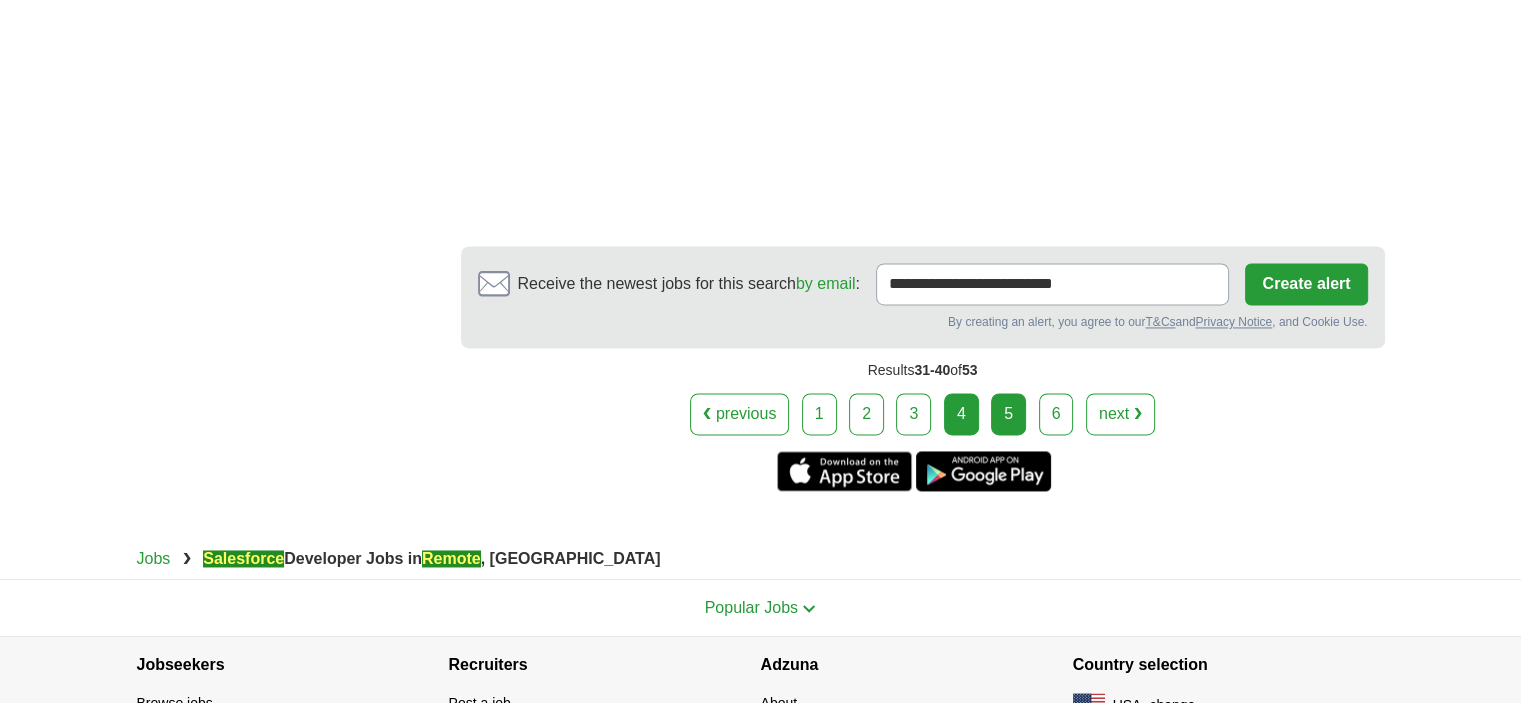 click on "5" at bounding box center (1008, 414) 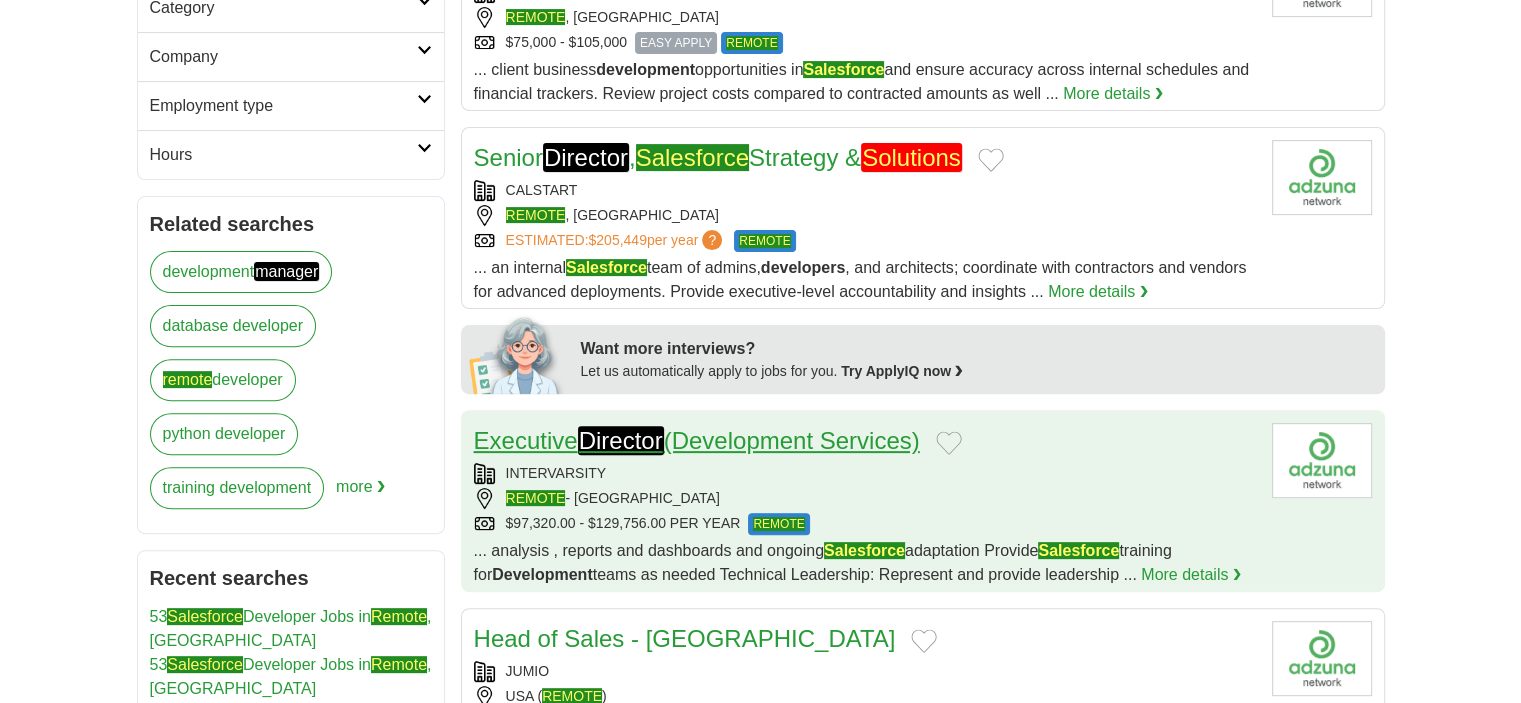 scroll, scrollTop: 700, scrollLeft: 0, axis: vertical 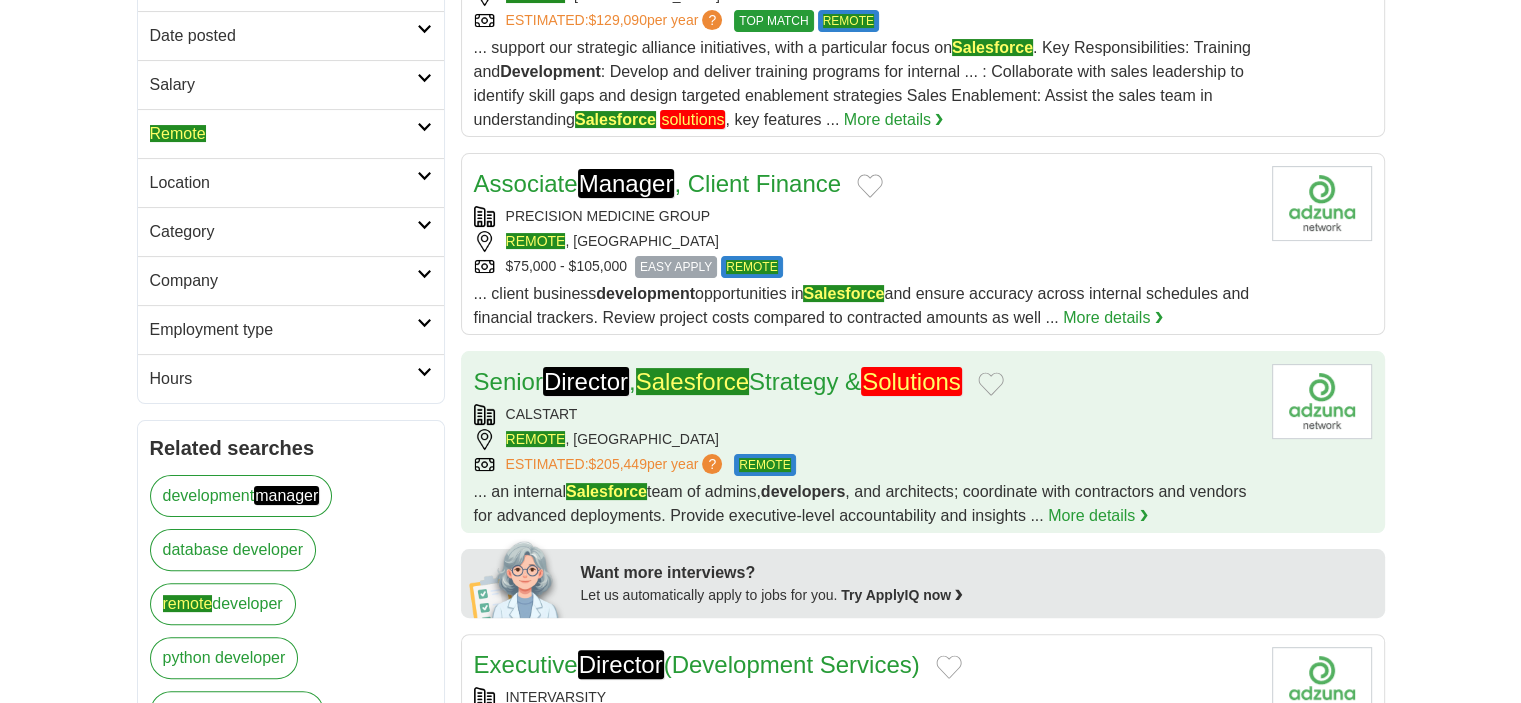 click on "REMOTE , [GEOGRAPHIC_DATA]" at bounding box center (865, 439) 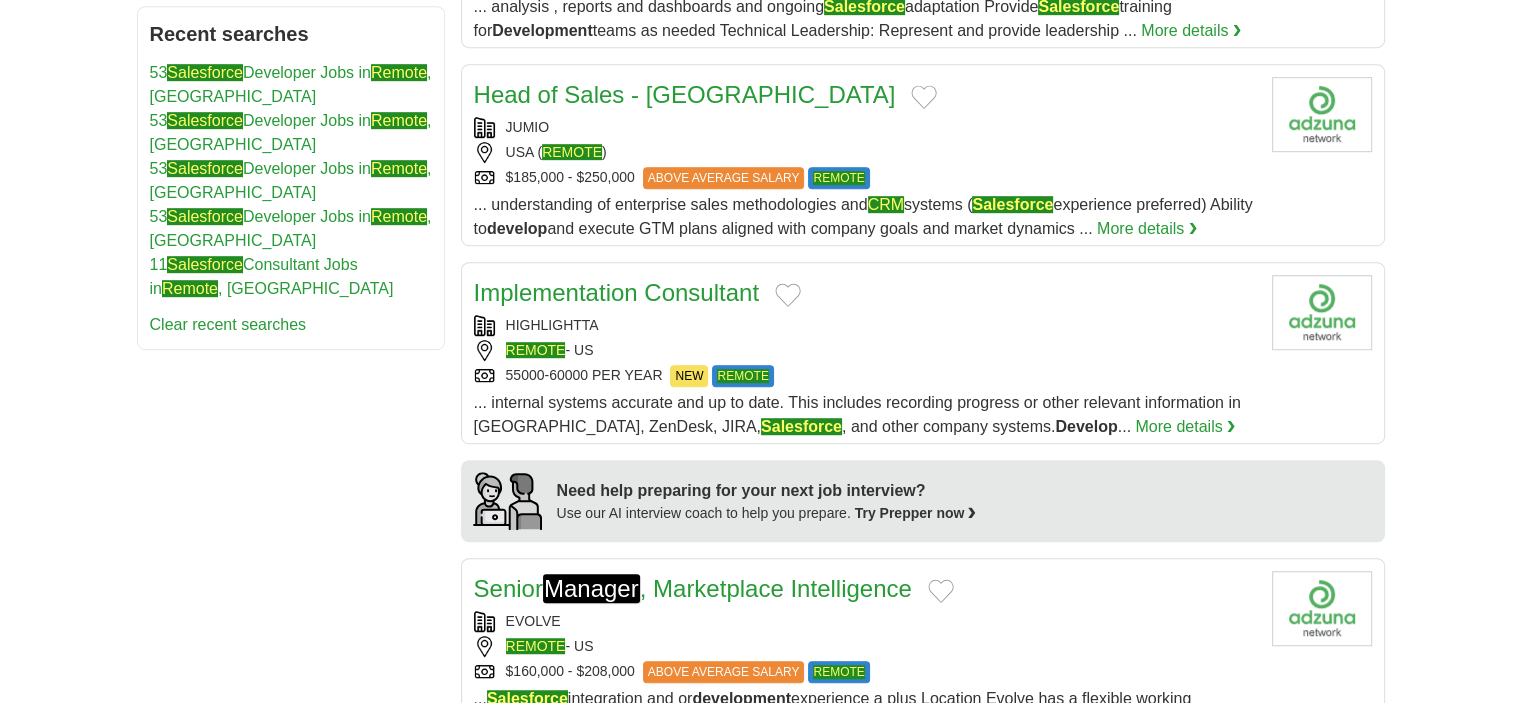 scroll, scrollTop: 1200, scrollLeft: 0, axis: vertical 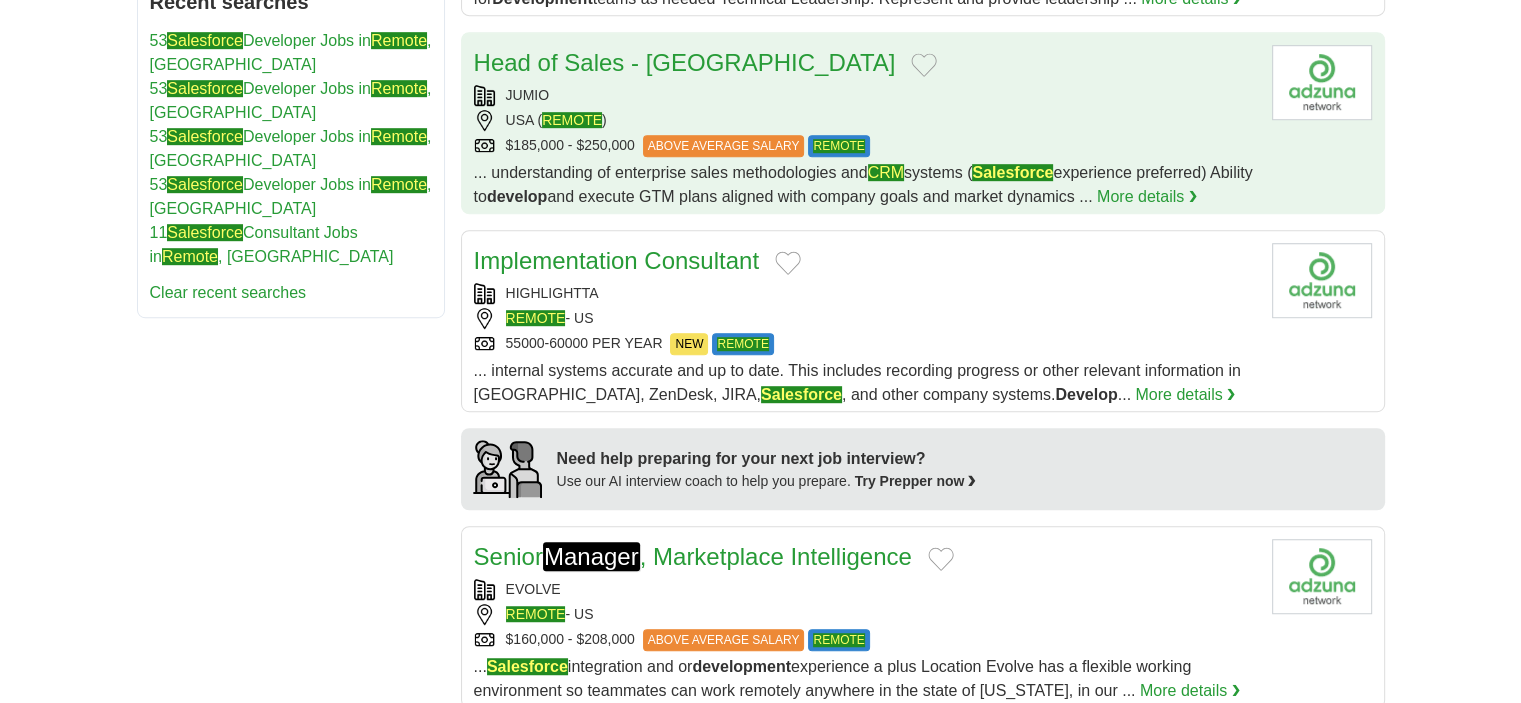 click on "JUMIO" at bounding box center [865, 95] 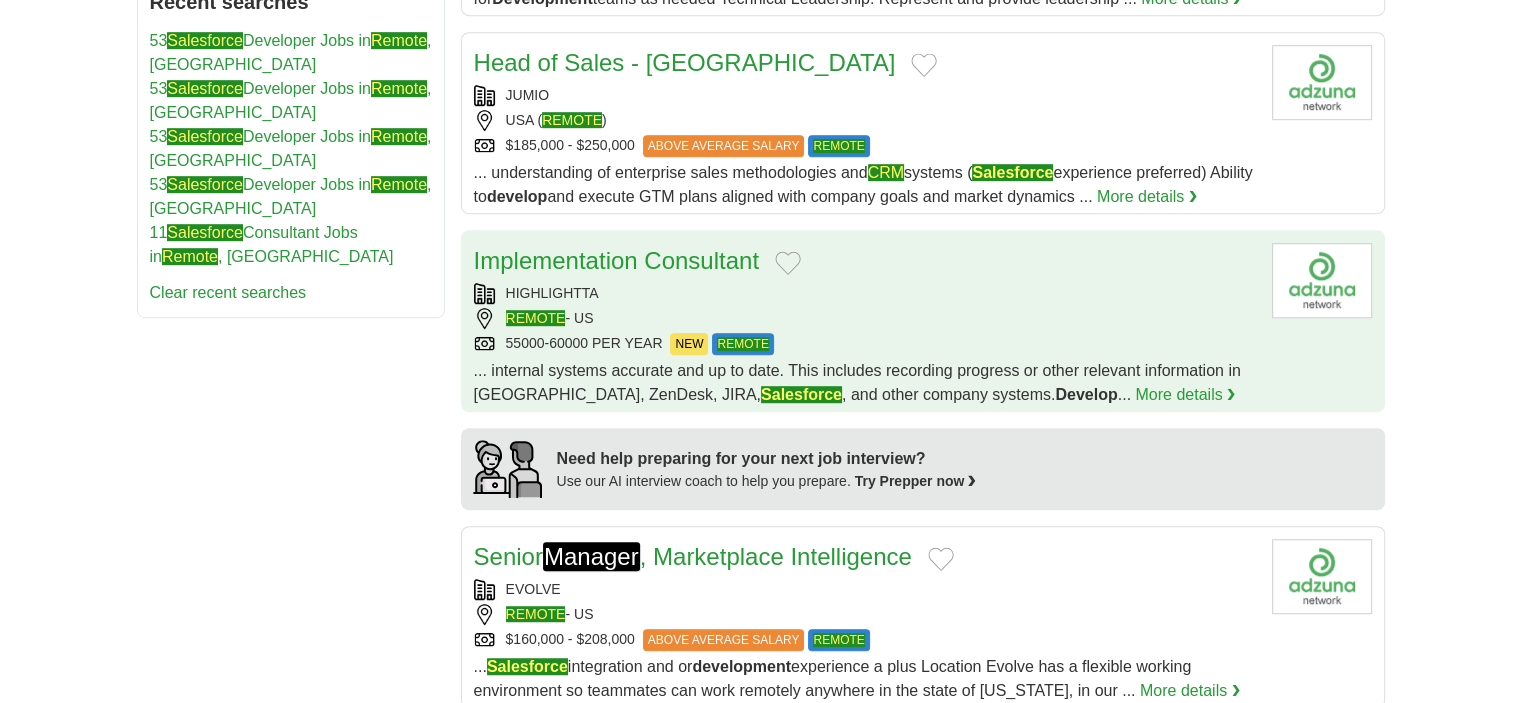 click on "HIGHLIGHTTA" at bounding box center [865, 293] 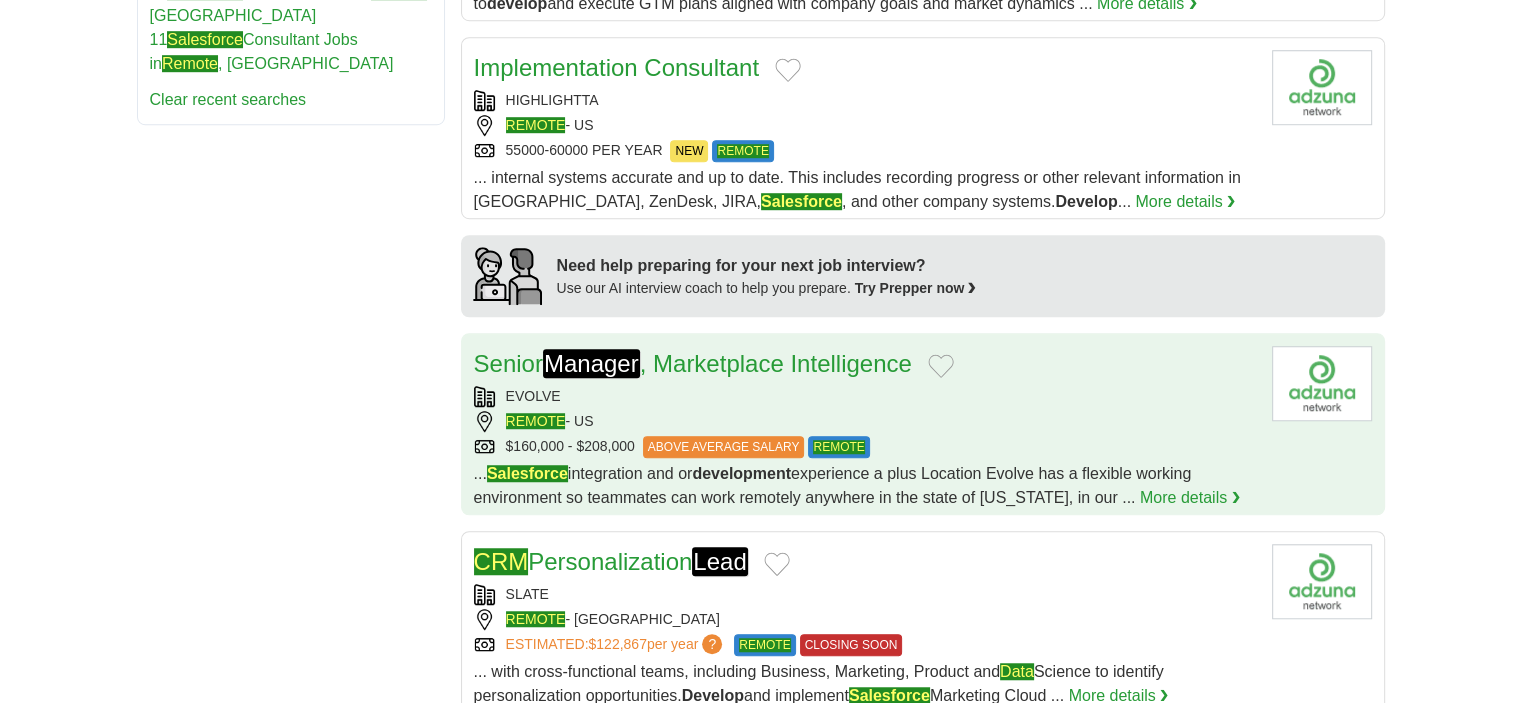 scroll, scrollTop: 1400, scrollLeft: 0, axis: vertical 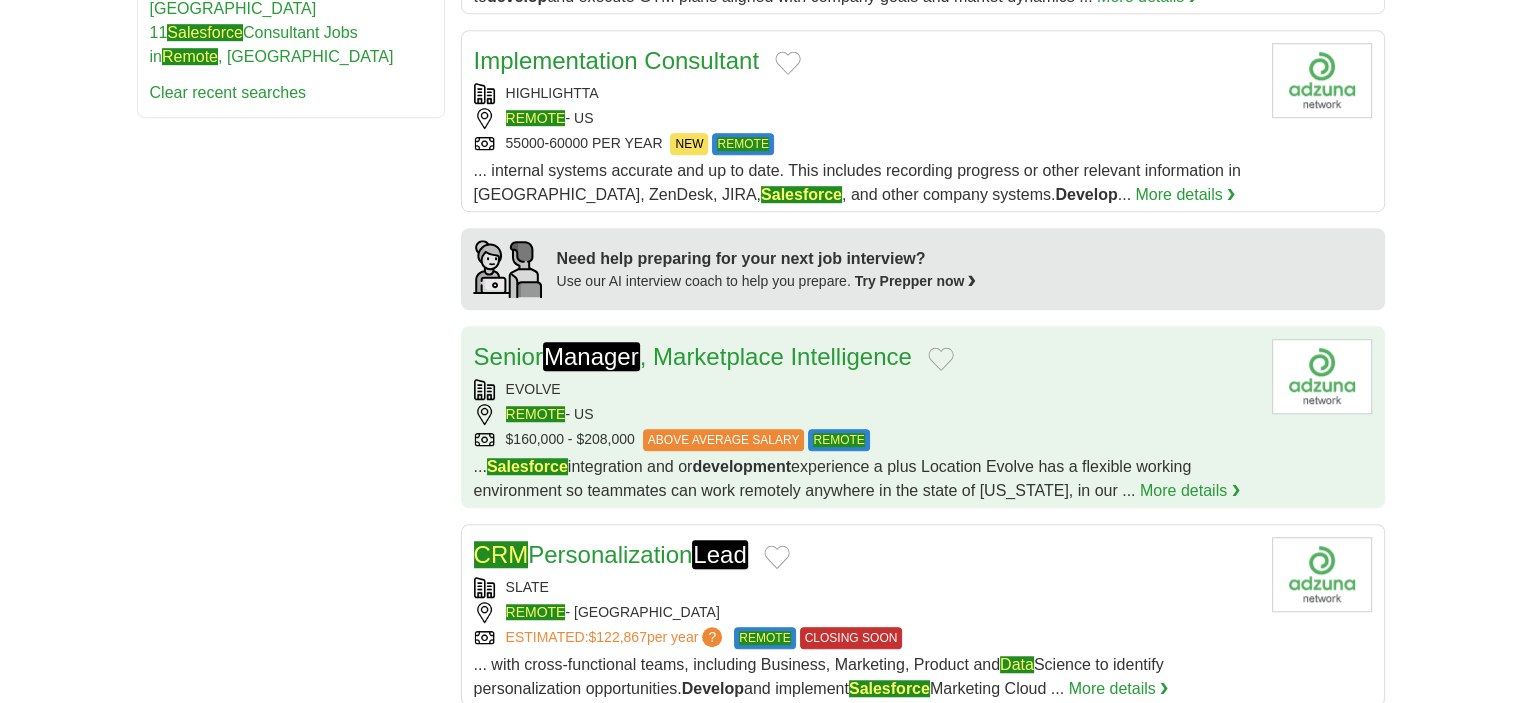 click on "Senior  Manager , Marketplace Intelligence
EVOLVE
REMOTE  - US
$160,000 - $208,000
ABOVE AVERAGE SALARY REMOTE
ABOVE AVERAGE SALARY REMOTE
...   Salesforce  integration and or  development  experience a plus Location Evolve has a flexible working environment so teammates can work remotely anywhere in the state of [US_STATE], in our ...
More details ❯" at bounding box center [865, 421] 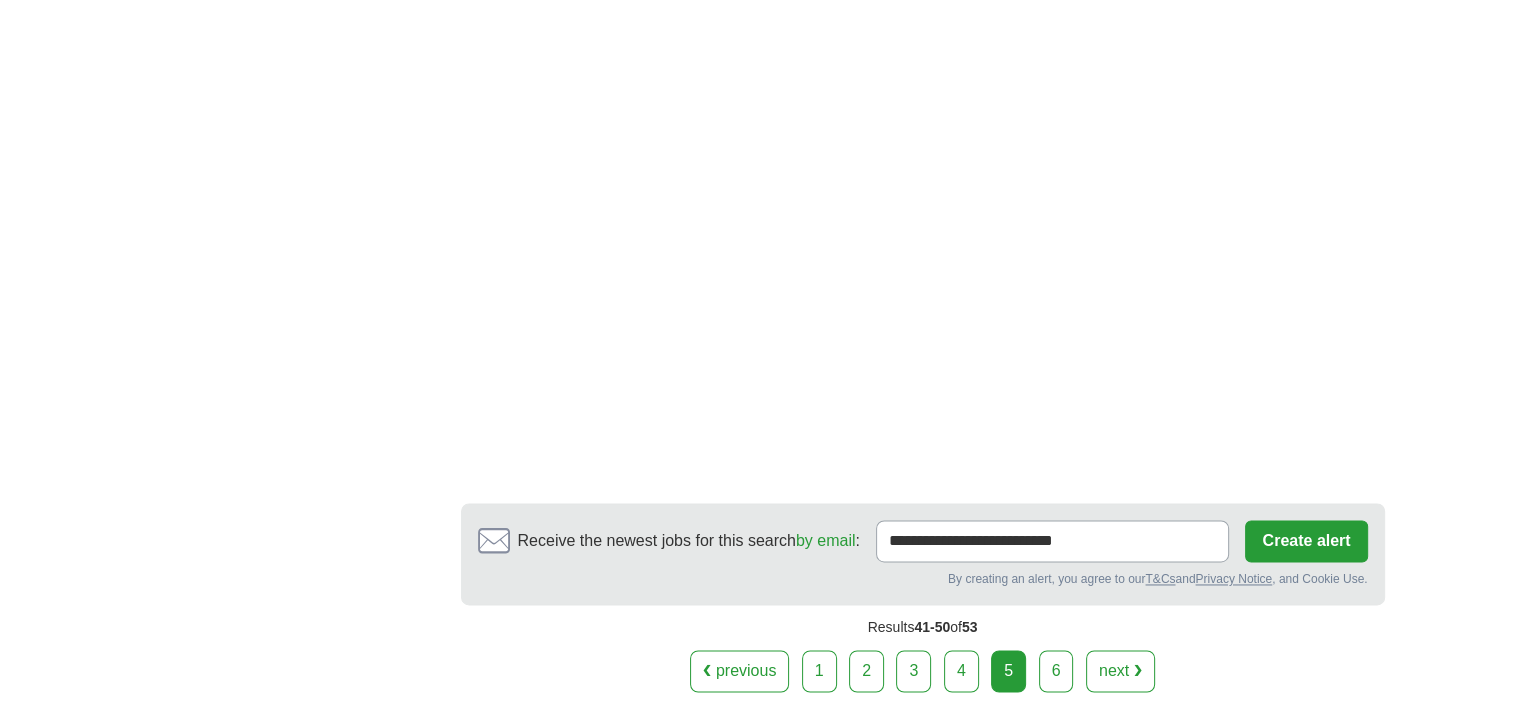 scroll, scrollTop: 3000, scrollLeft: 0, axis: vertical 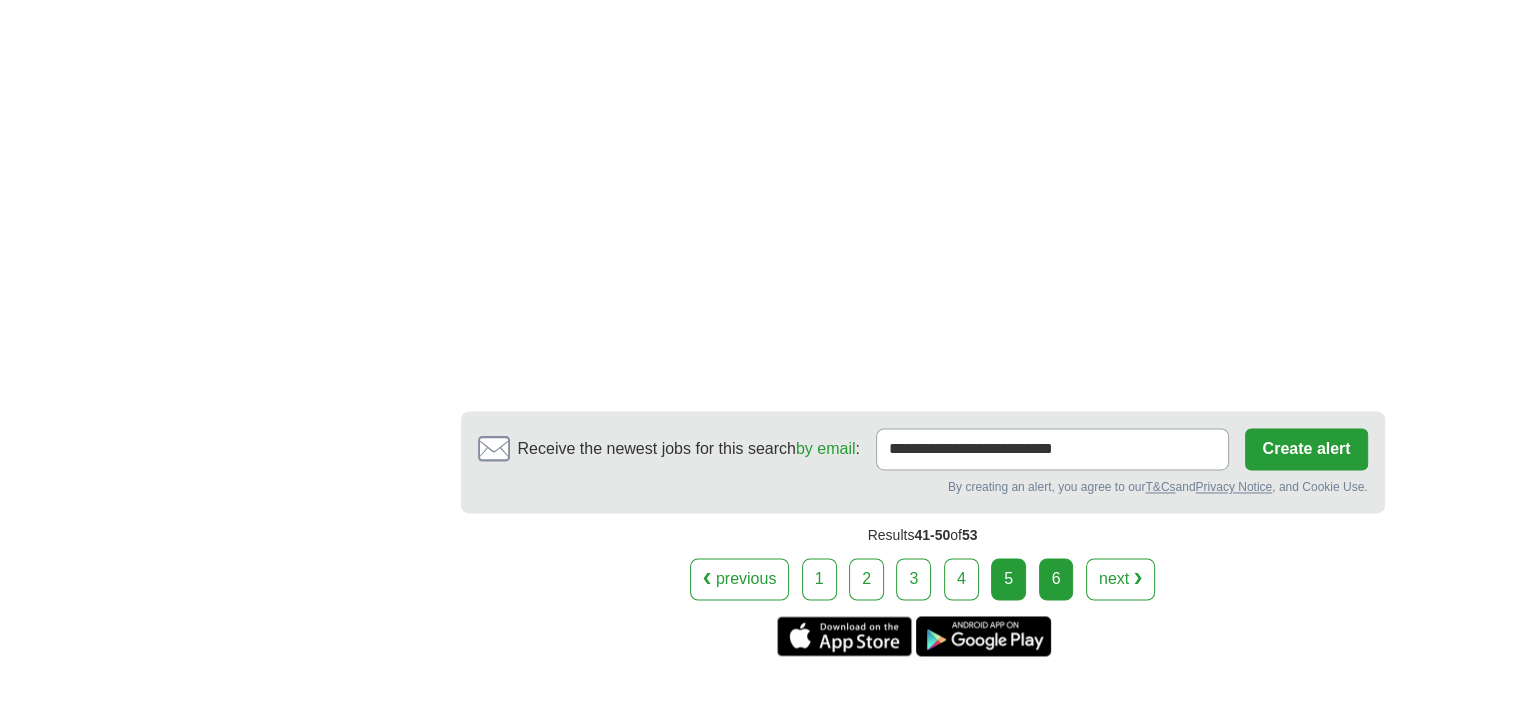 click on "6" at bounding box center (1056, 579) 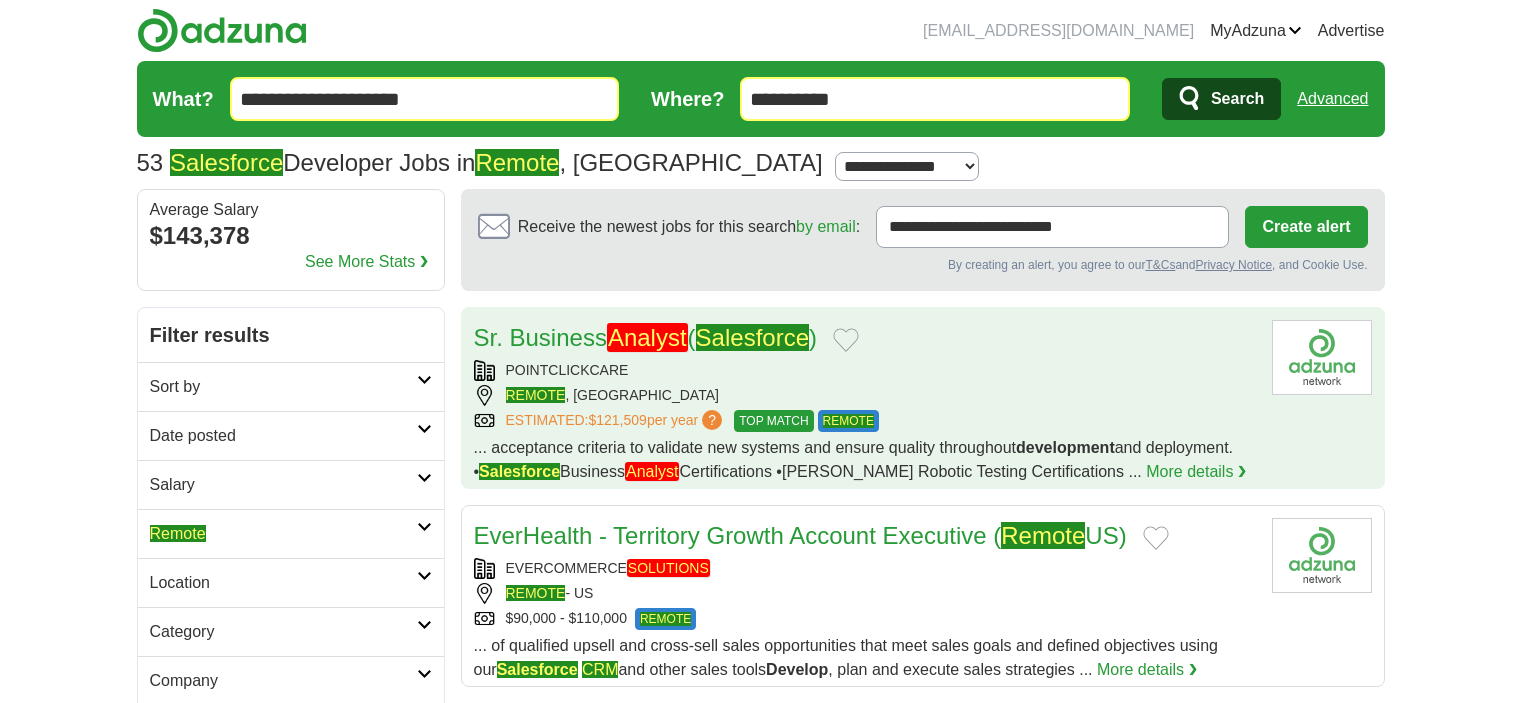 scroll, scrollTop: 0, scrollLeft: 0, axis: both 